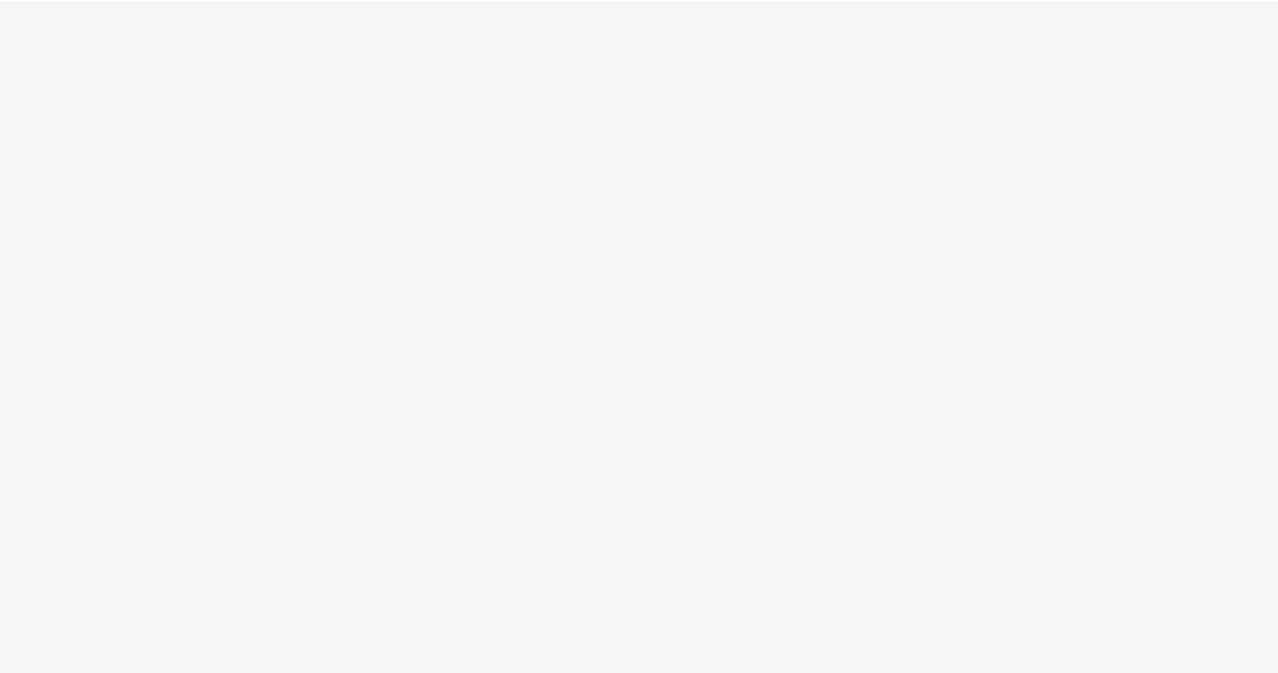 scroll, scrollTop: 0, scrollLeft: 0, axis: both 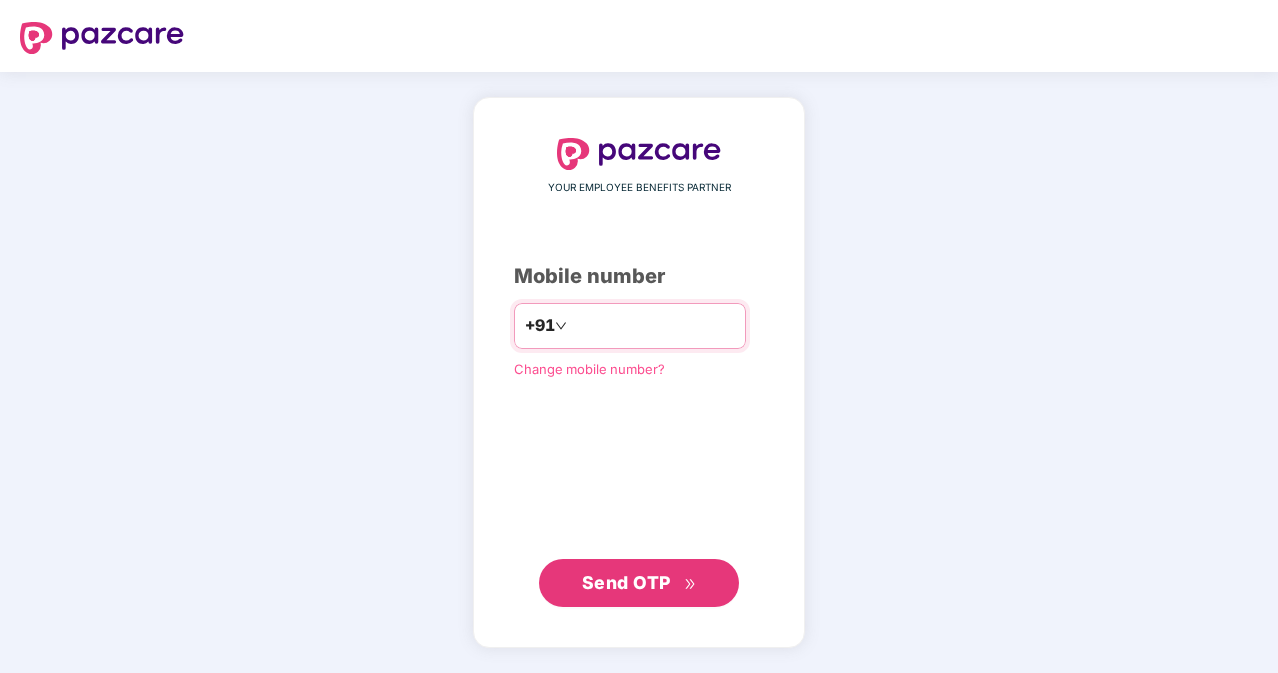 click at bounding box center (653, 326) 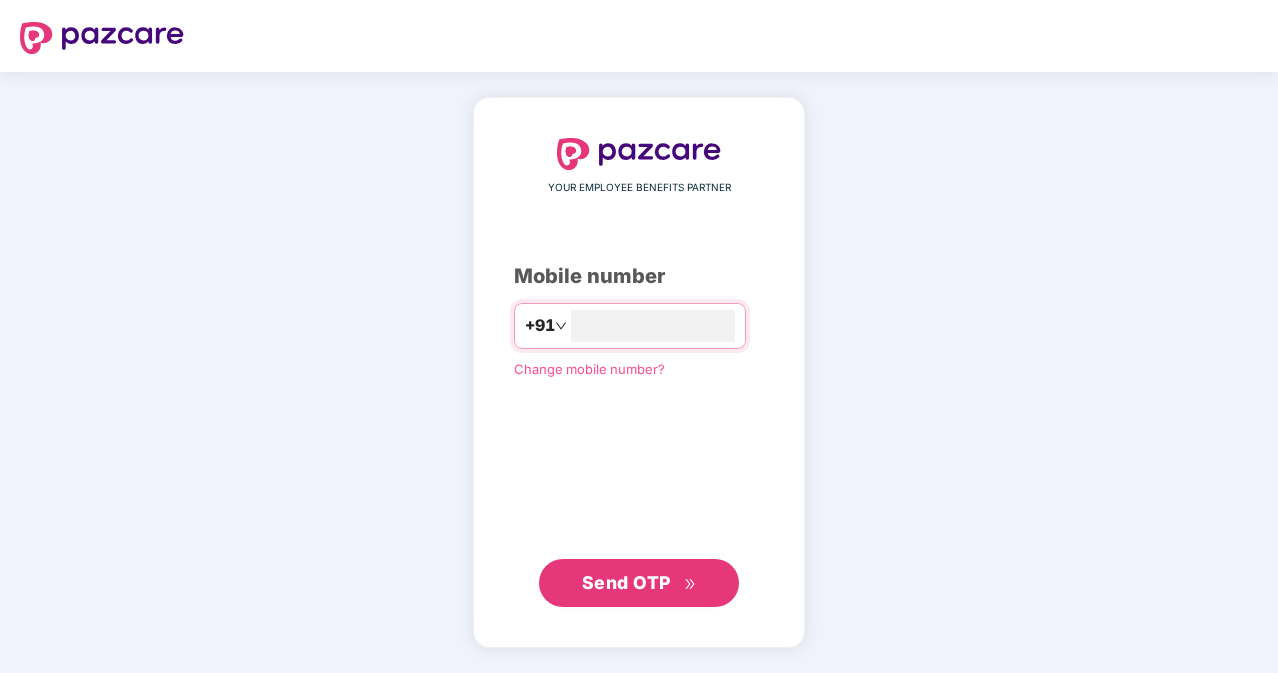 type on "**********" 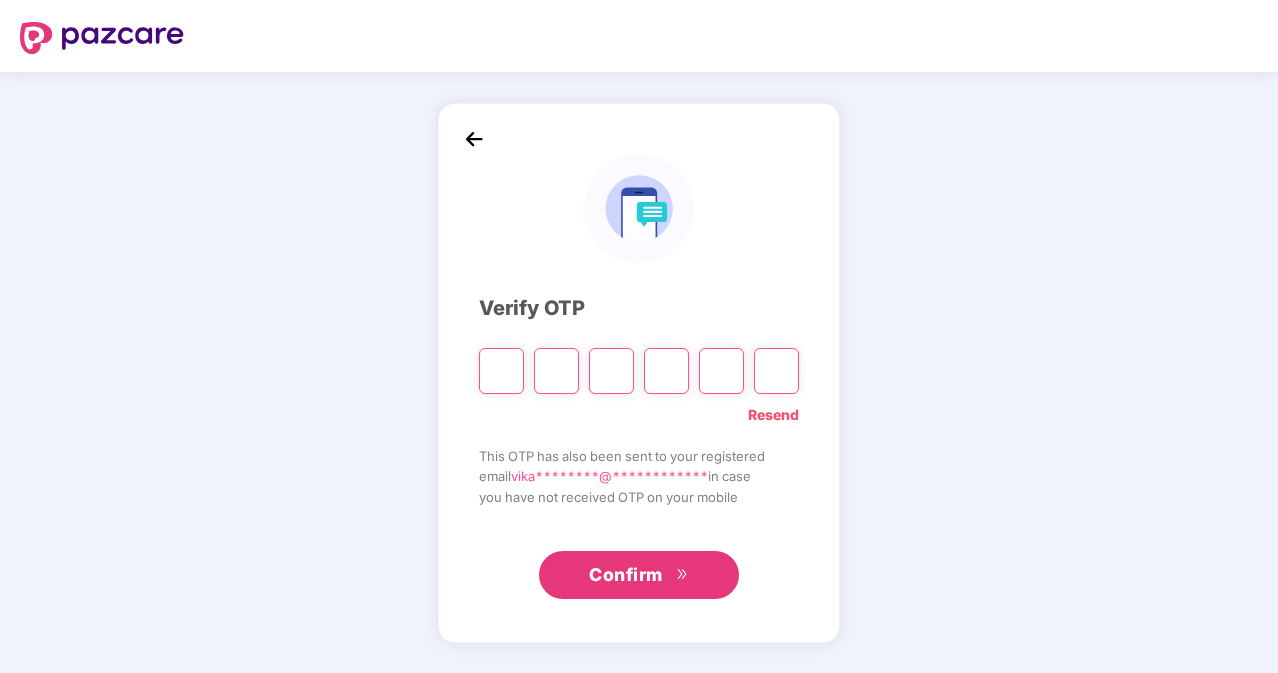 type on "*" 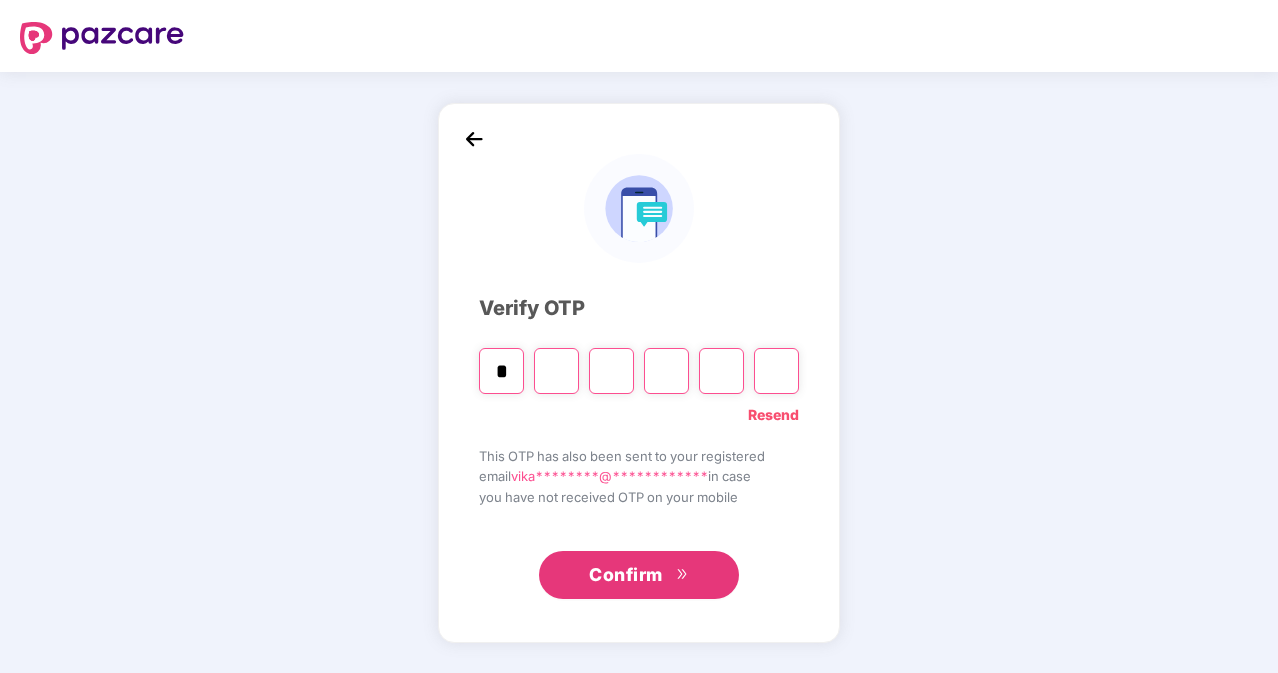 type on "*" 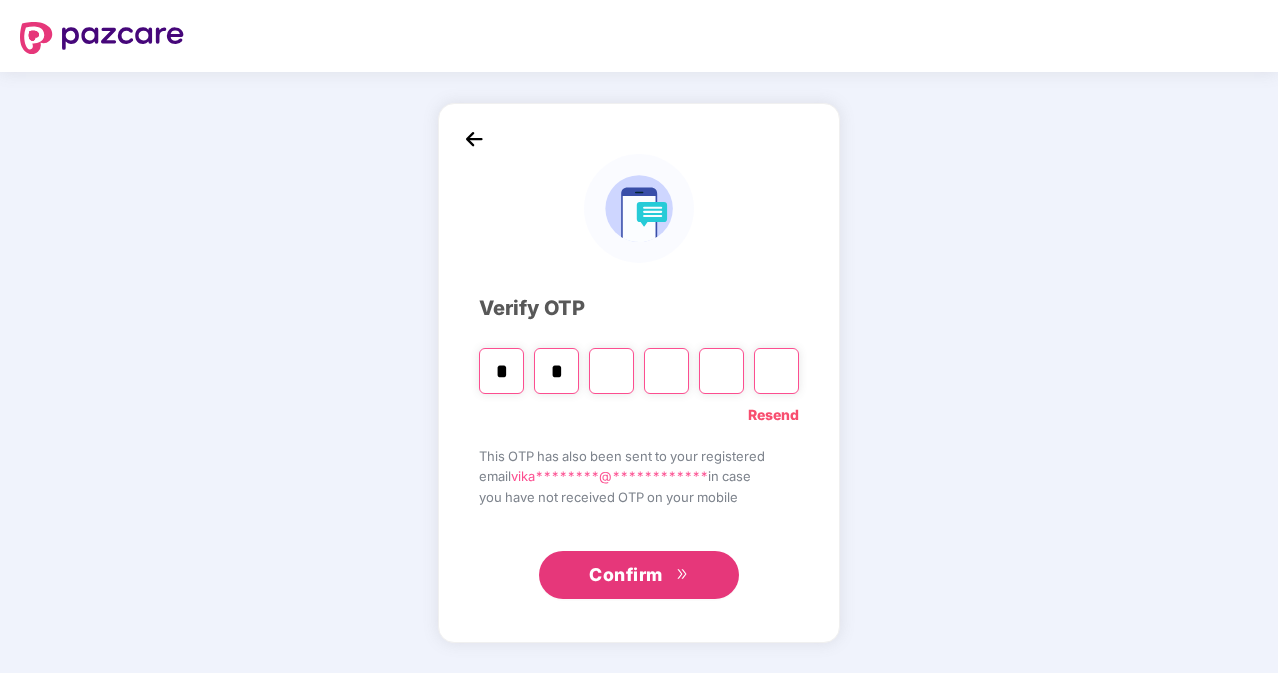 type on "*" 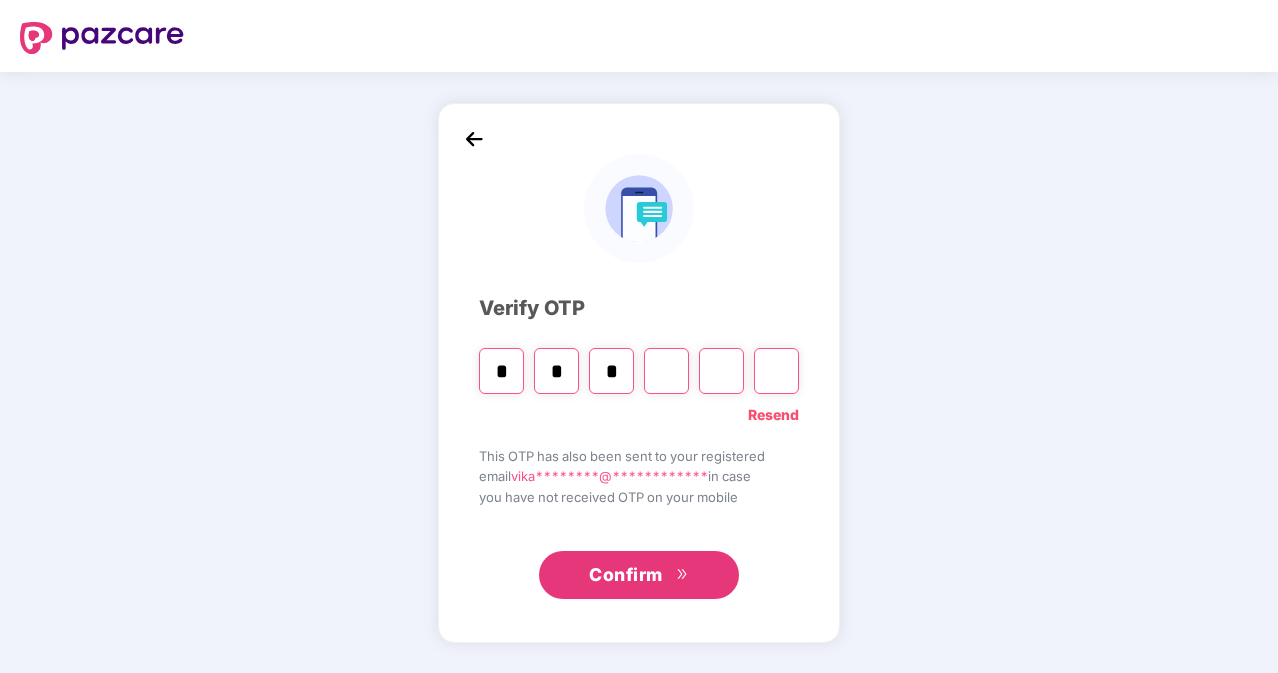 type on "*" 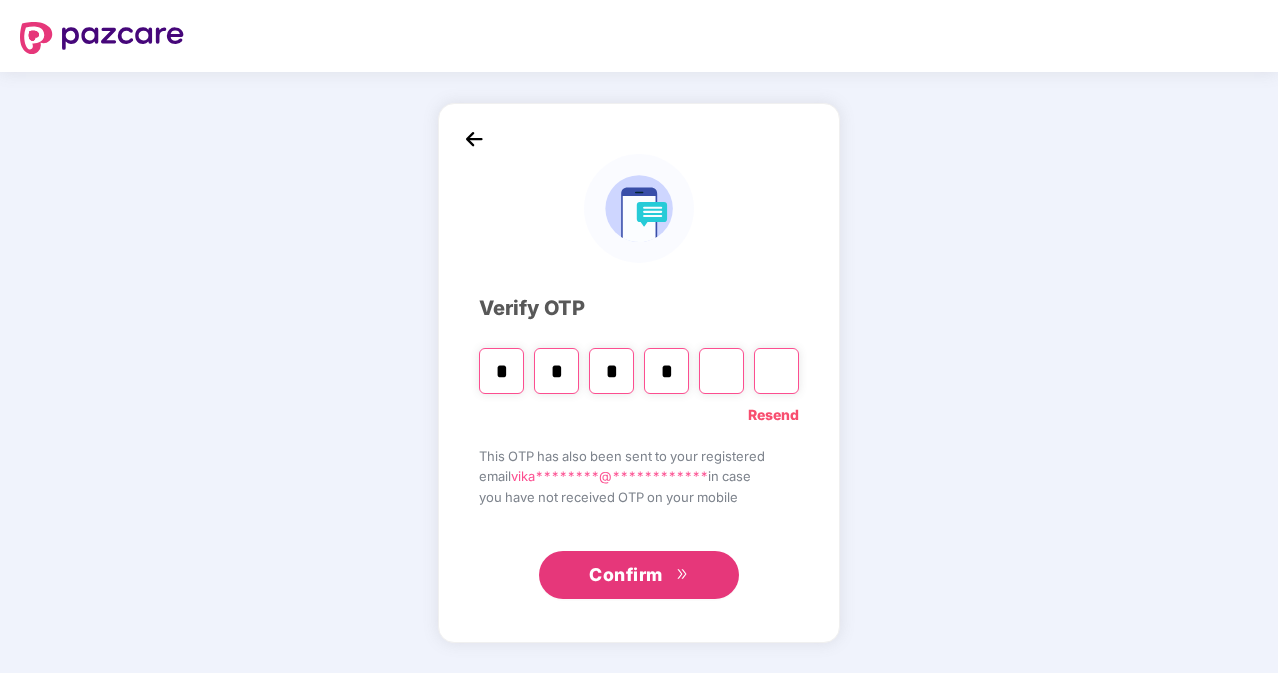 type on "*" 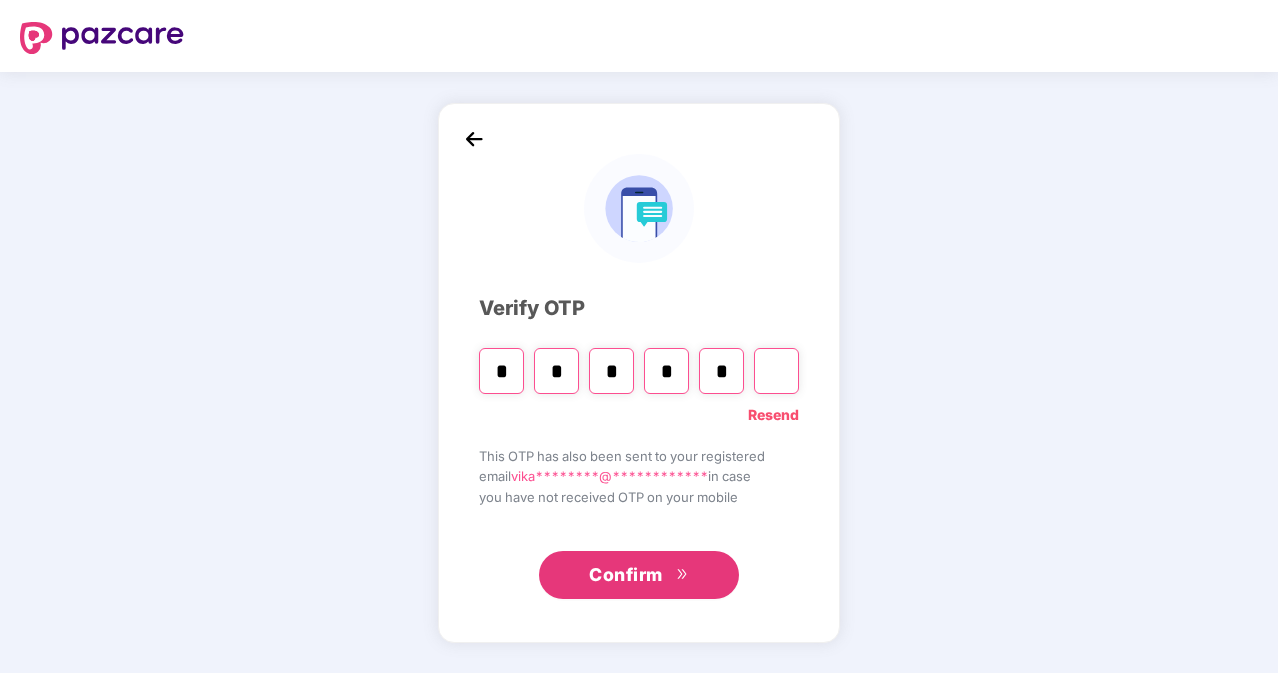 type on "*" 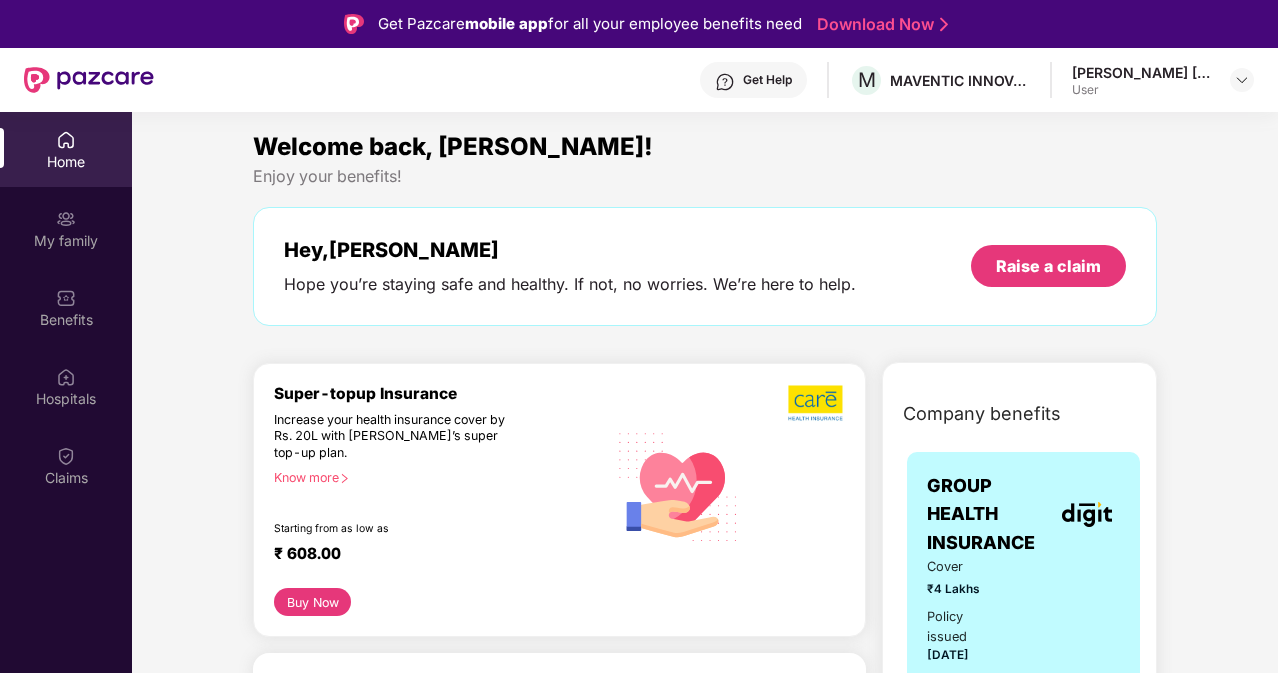 scroll, scrollTop: 100, scrollLeft: 0, axis: vertical 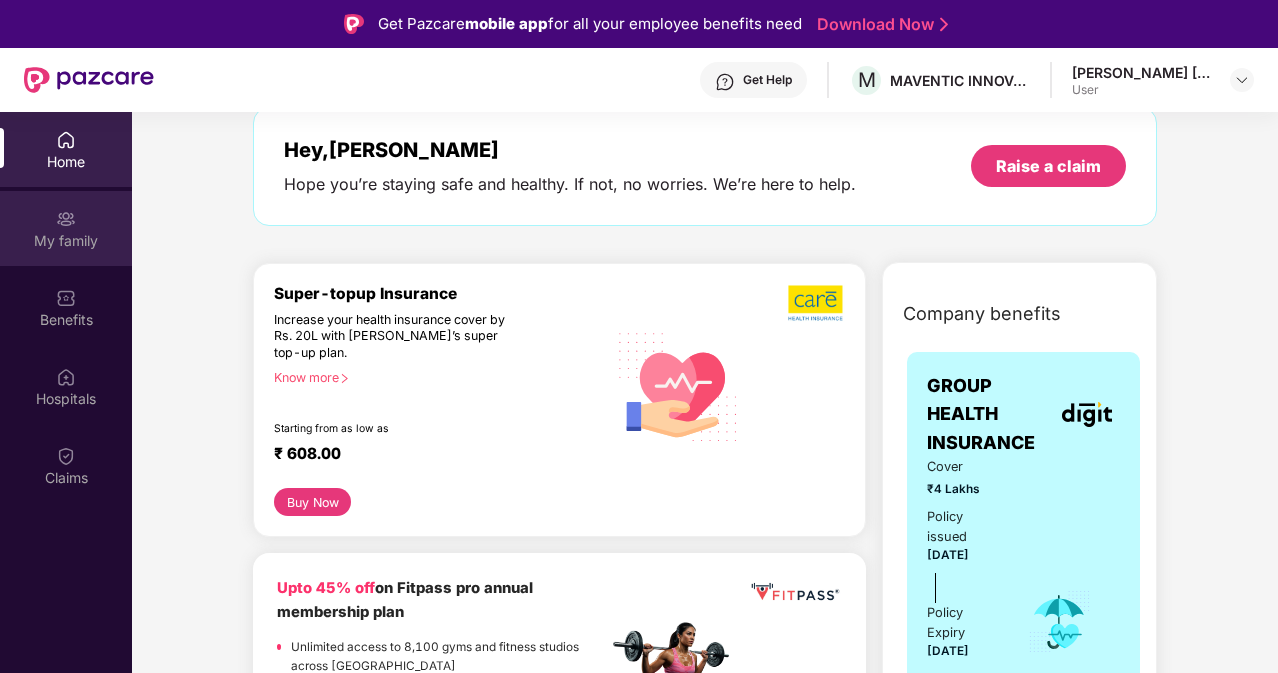 click on "My family" at bounding box center [66, 241] 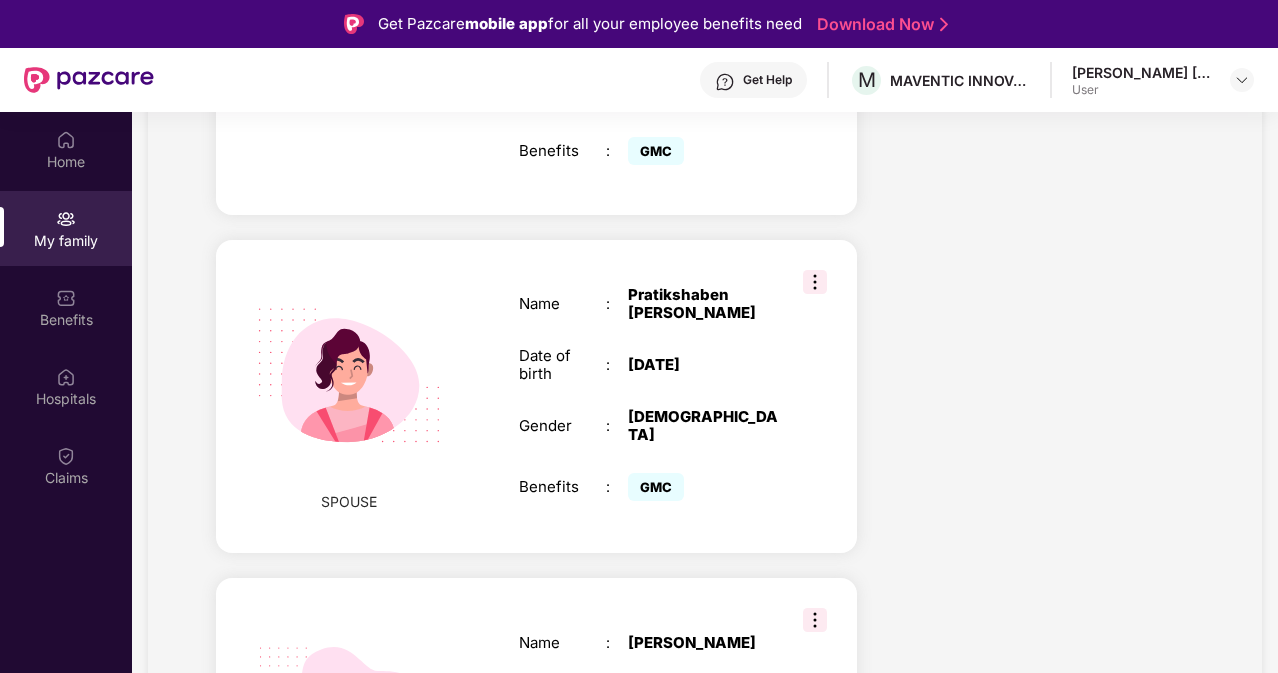 scroll, scrollTop: 600, scrollLeft: 0, axis: vertical 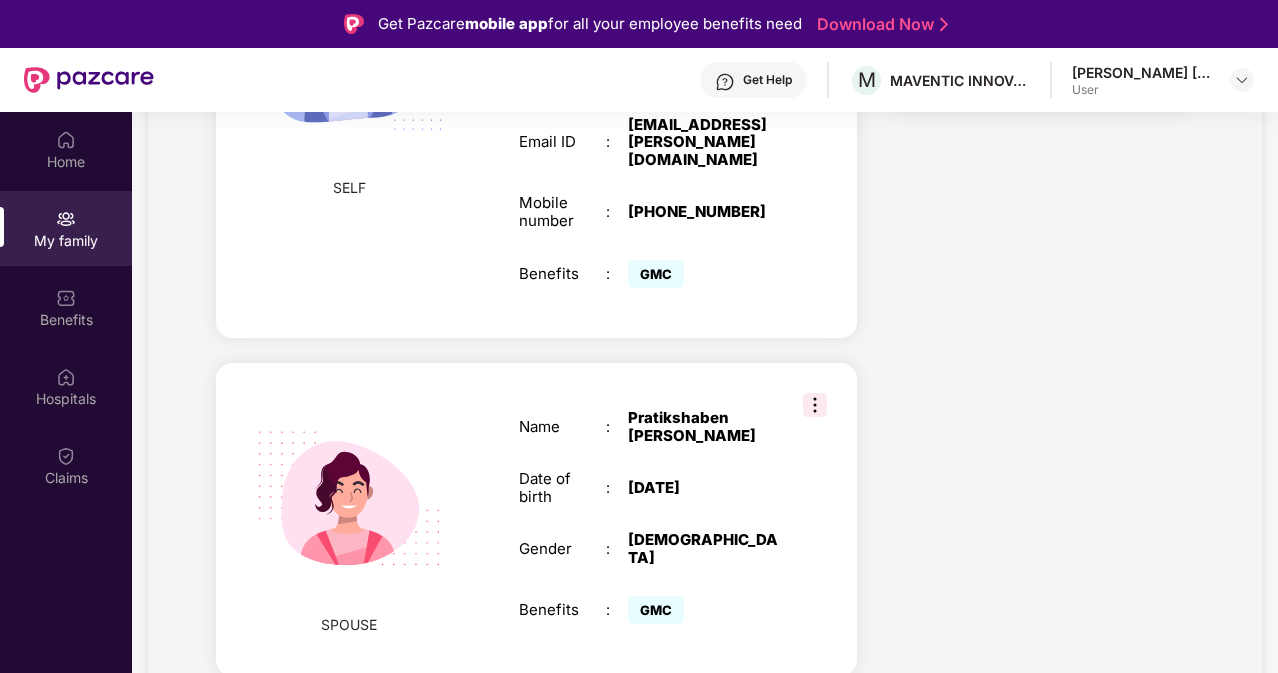 click at bounding box center (815, 405) 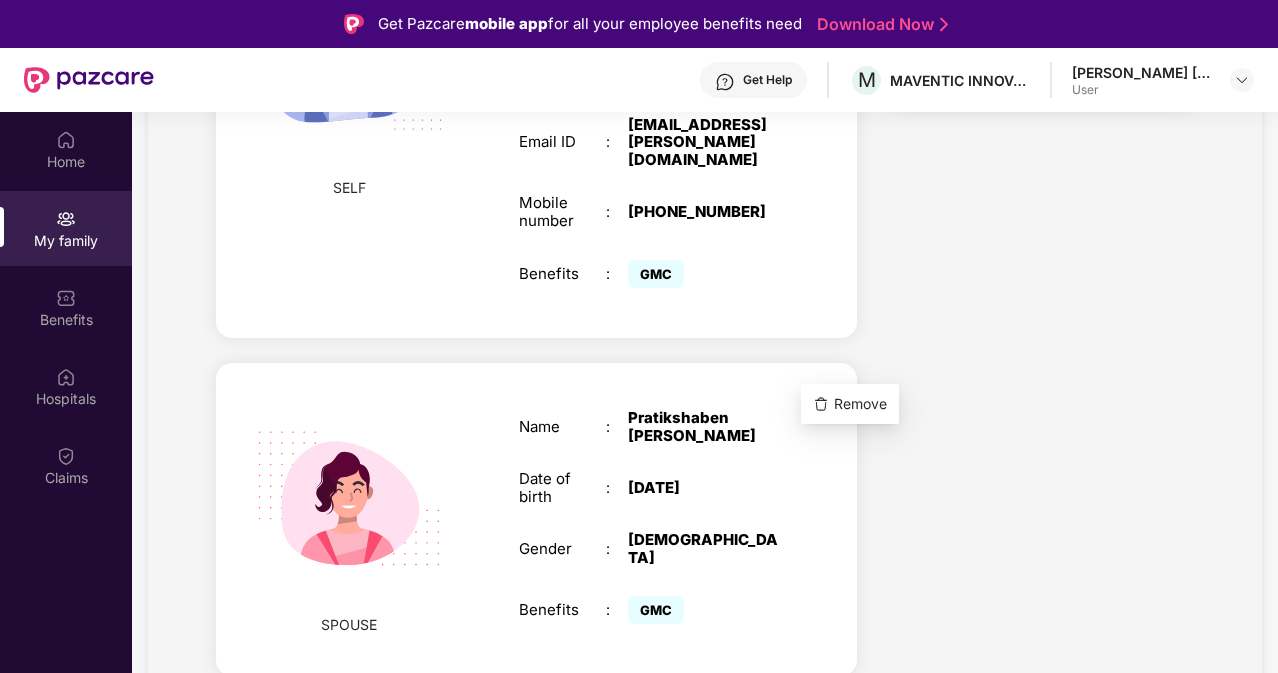 click at bounding box center (815, 405) 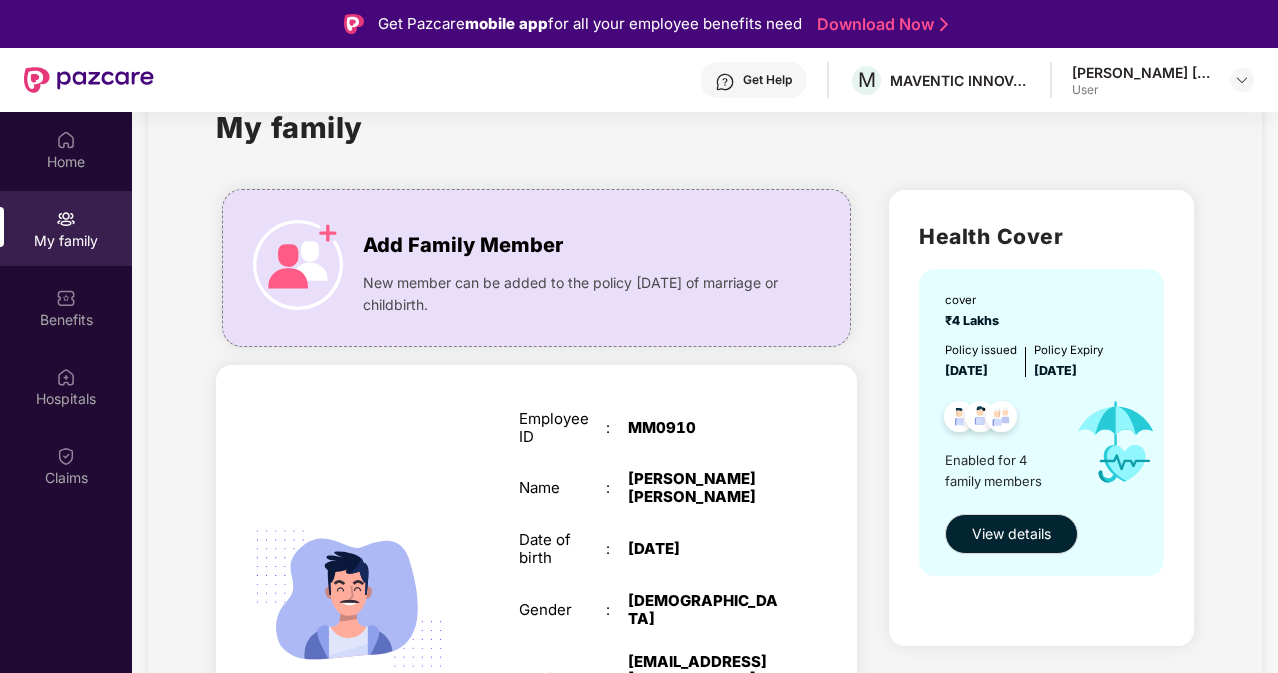 scroll, scrollTop: 0, scrollLeft: 0, axis: both 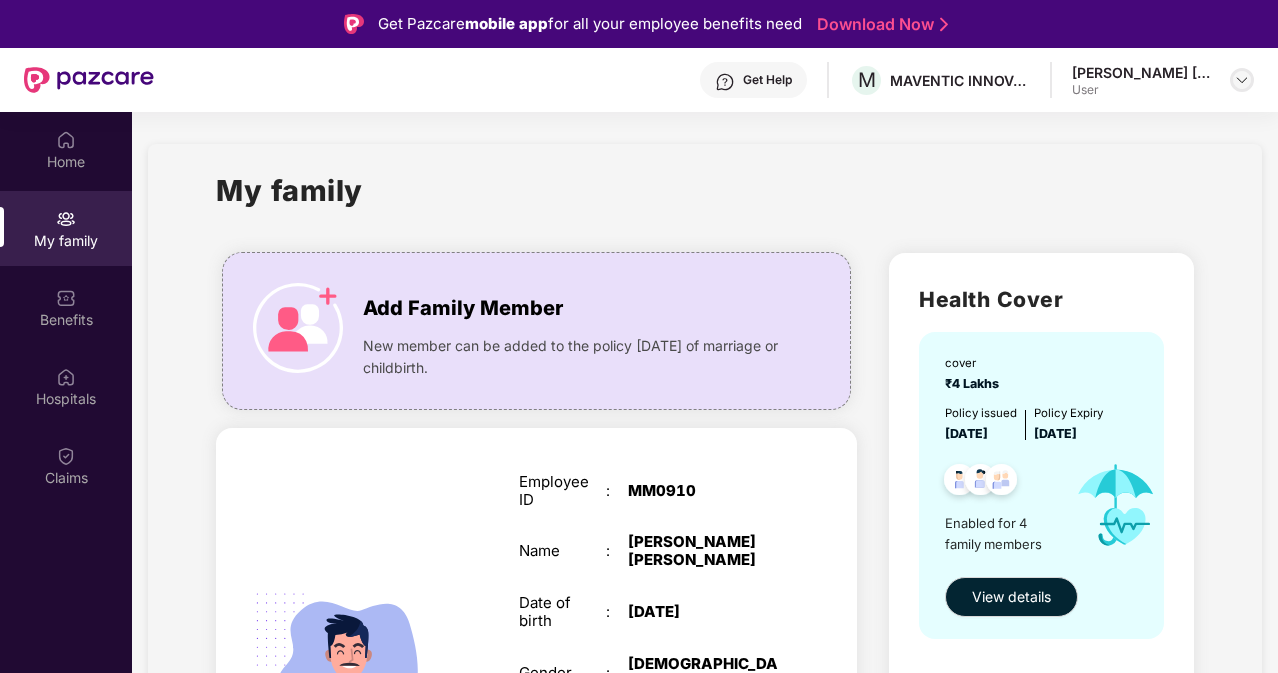 click at bounding box center (1242, 80) 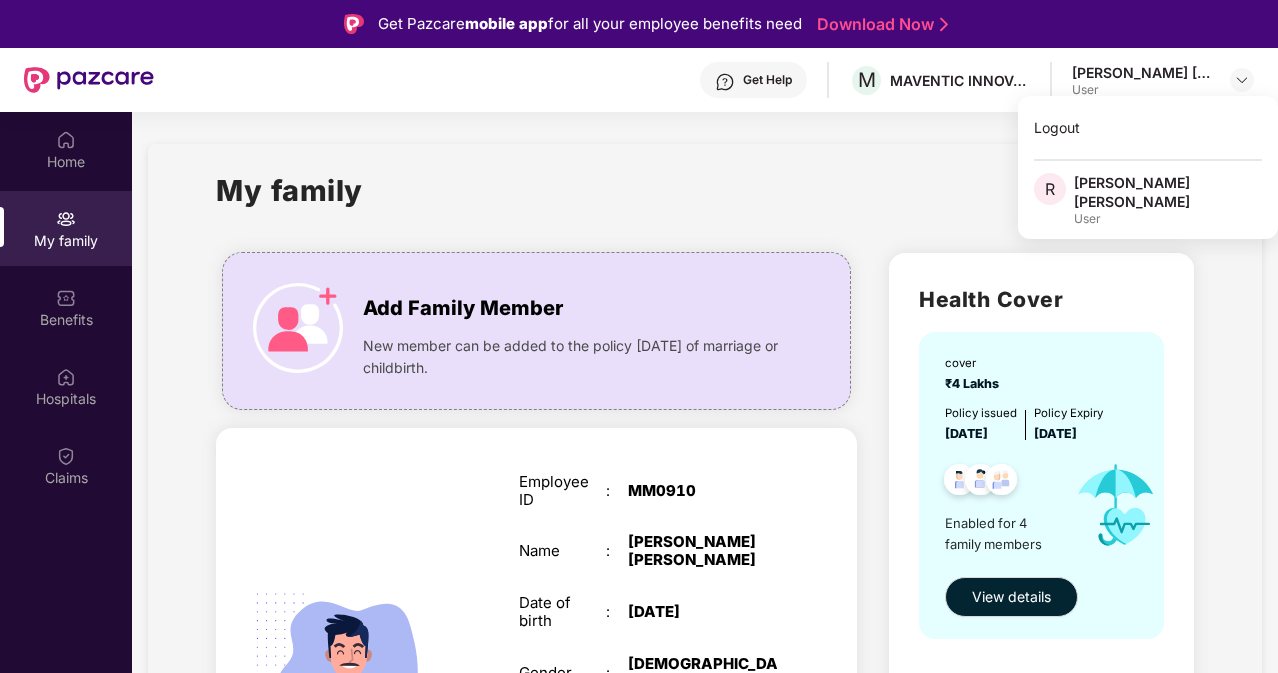 click on "User" at bounding box center (1168, 219) 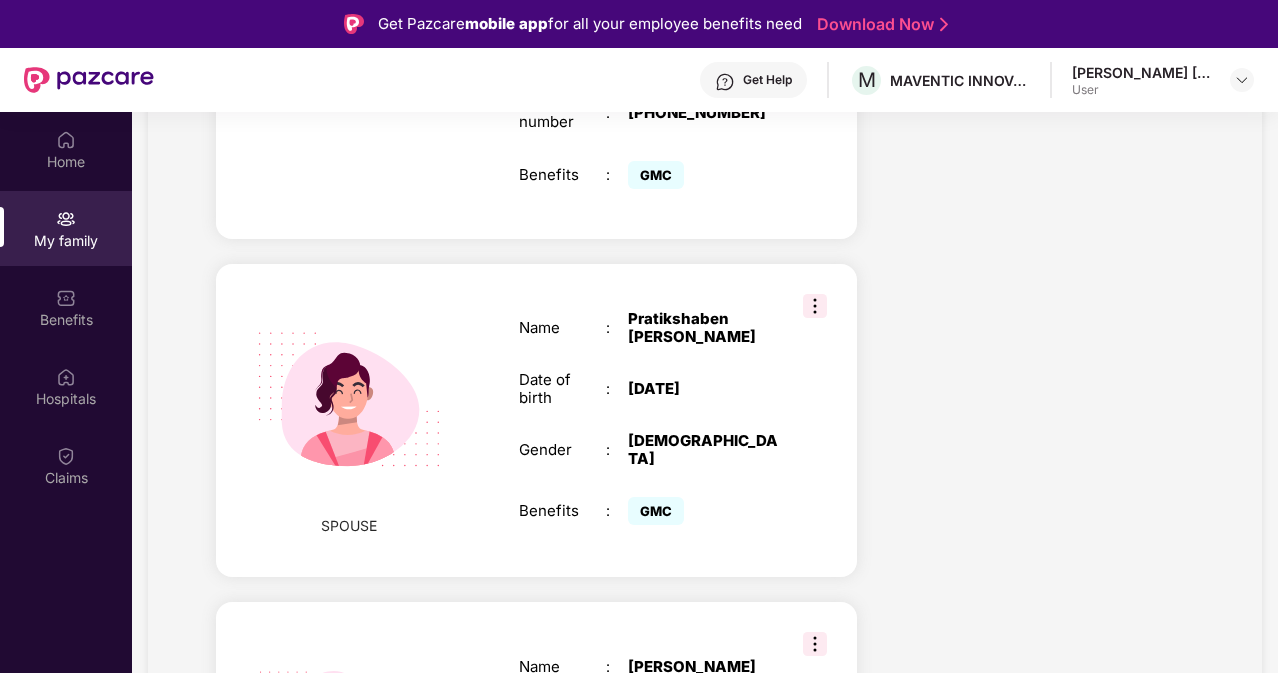 scroll, scrollTop: 700, scrollLeft: 0, axis: vertical 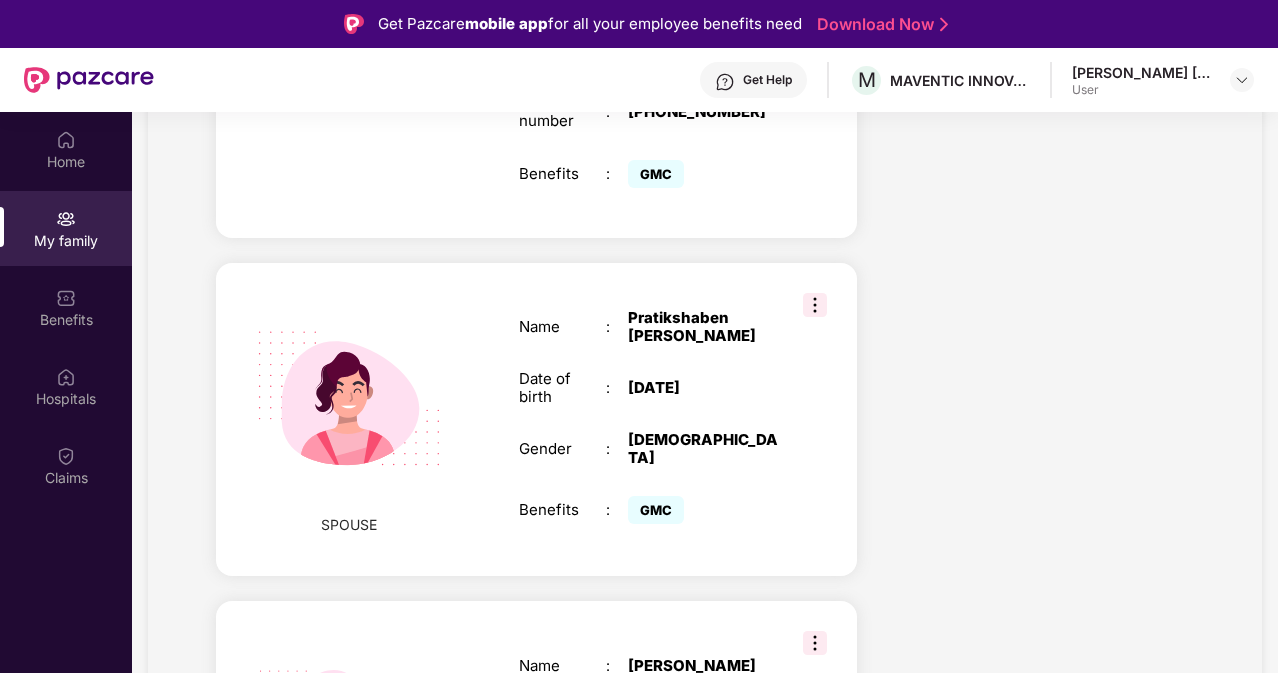click on "Name : Pratikshaben Rathva Date of birth : 08 Sept 2003 Gender : FEMALE Benefits : GMC" at bounding box center (649, 419) 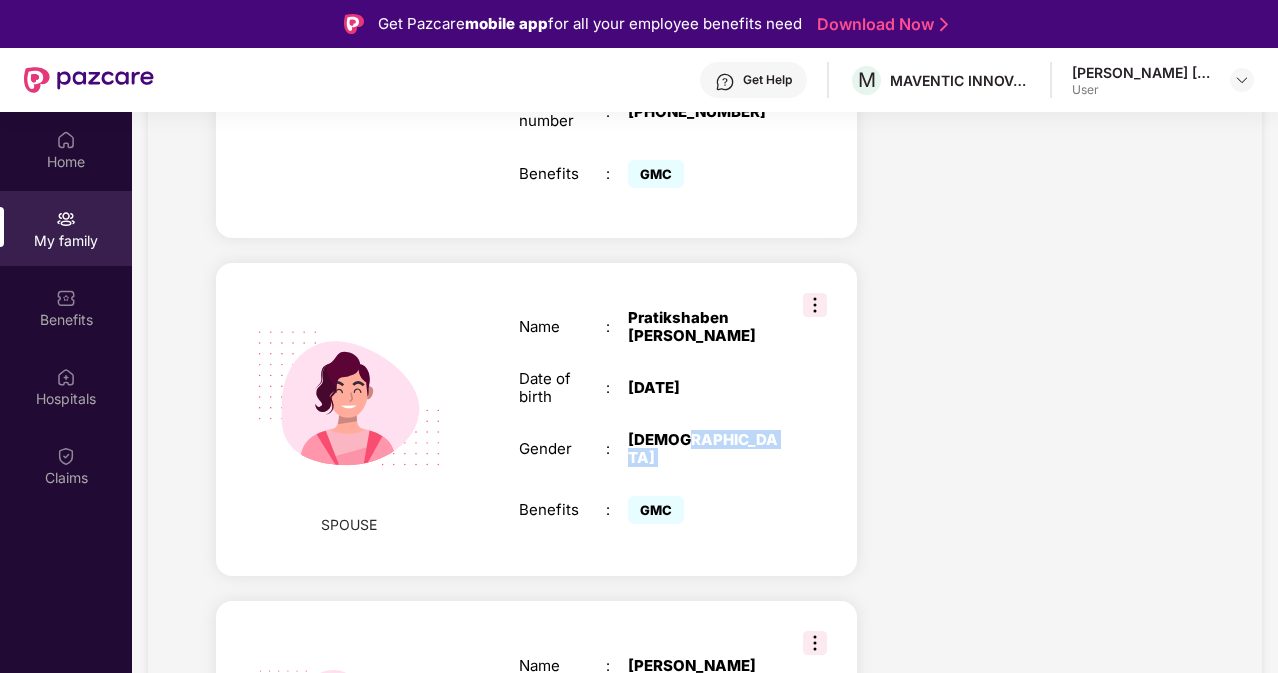 click on "Name : Pratikshaben Rathva Date of birth : 08 Sept 2003 Gender : FEMALE Benefits : GMC" at bounding box center [649, 419] 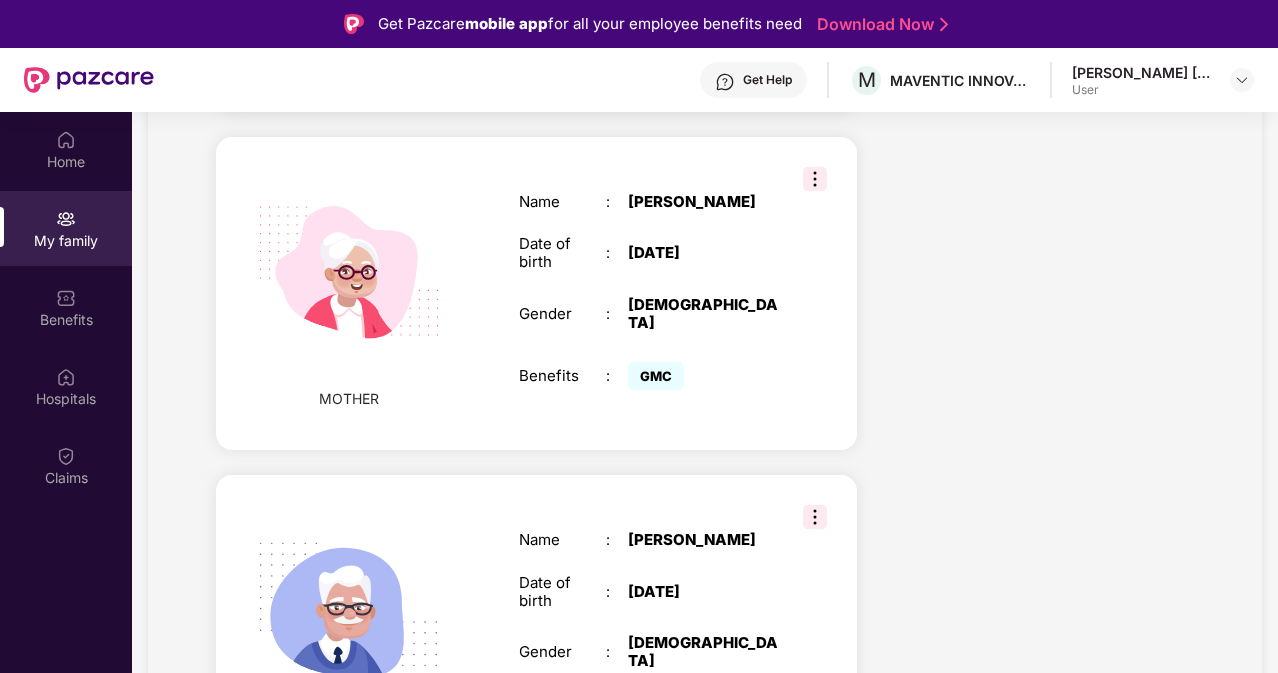 scroll, scrollTop: 1212, scrollLeft: 0, axis: vertical 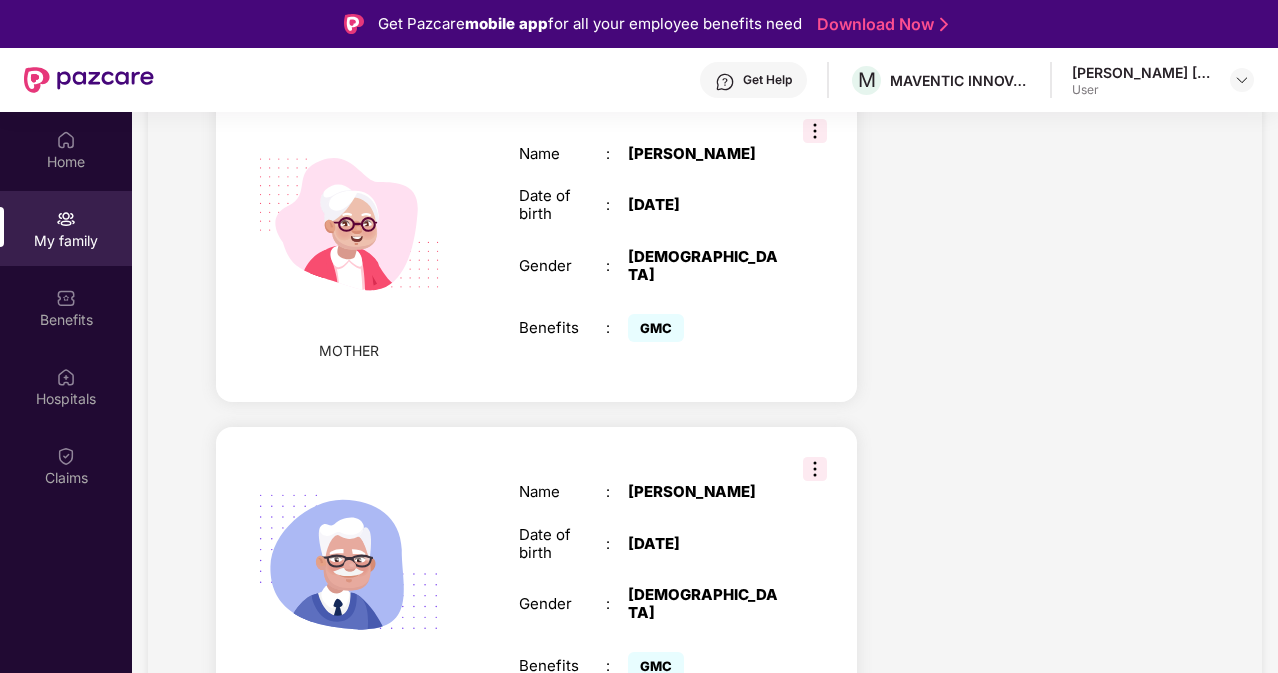 click on "Name : Gordhan Rathva Date of birth : 15 June 1978 Gender : MALE Benefits : GMC" at bounding box center (649, 584) 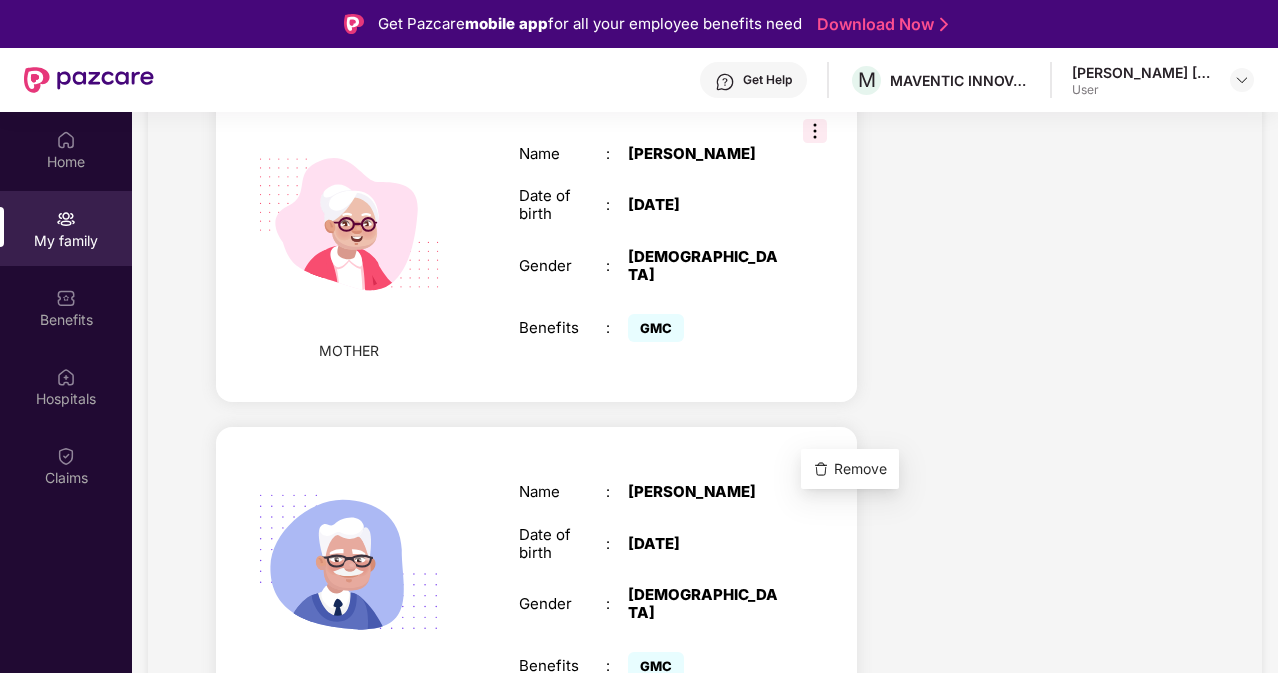 click at bounding box center (815, 469) 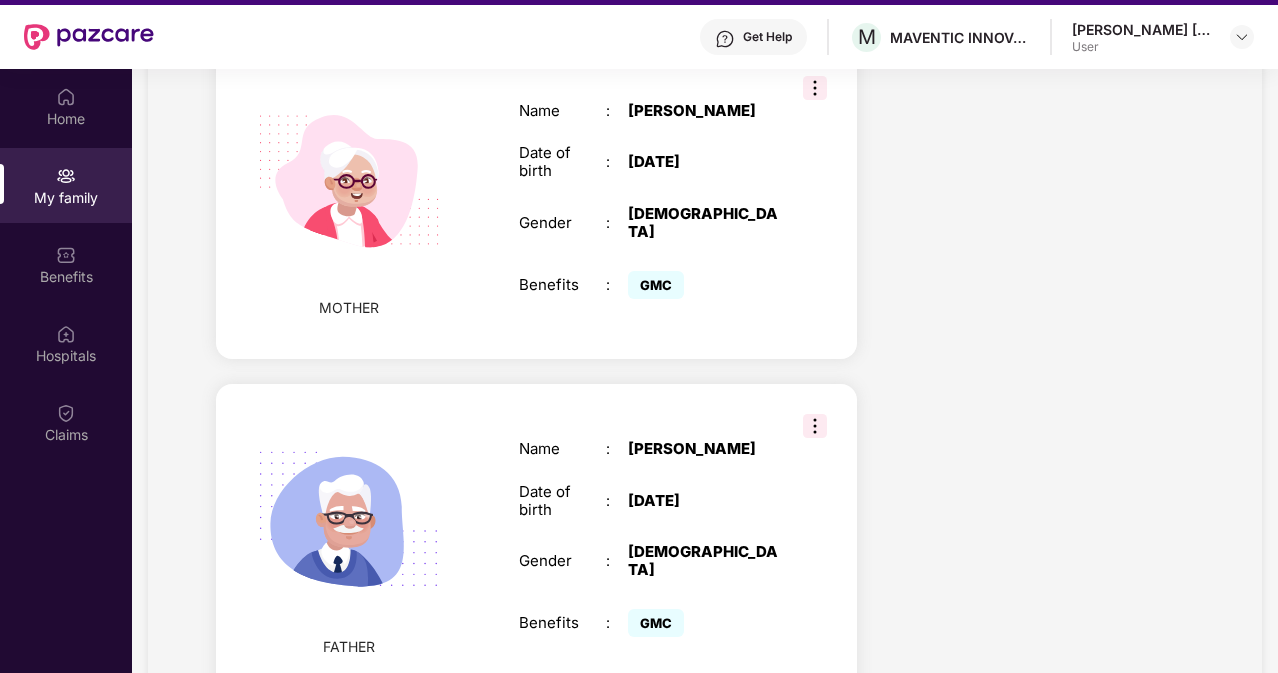 scroll, scrollTop: 0, scrollLeft: 0, axis: both 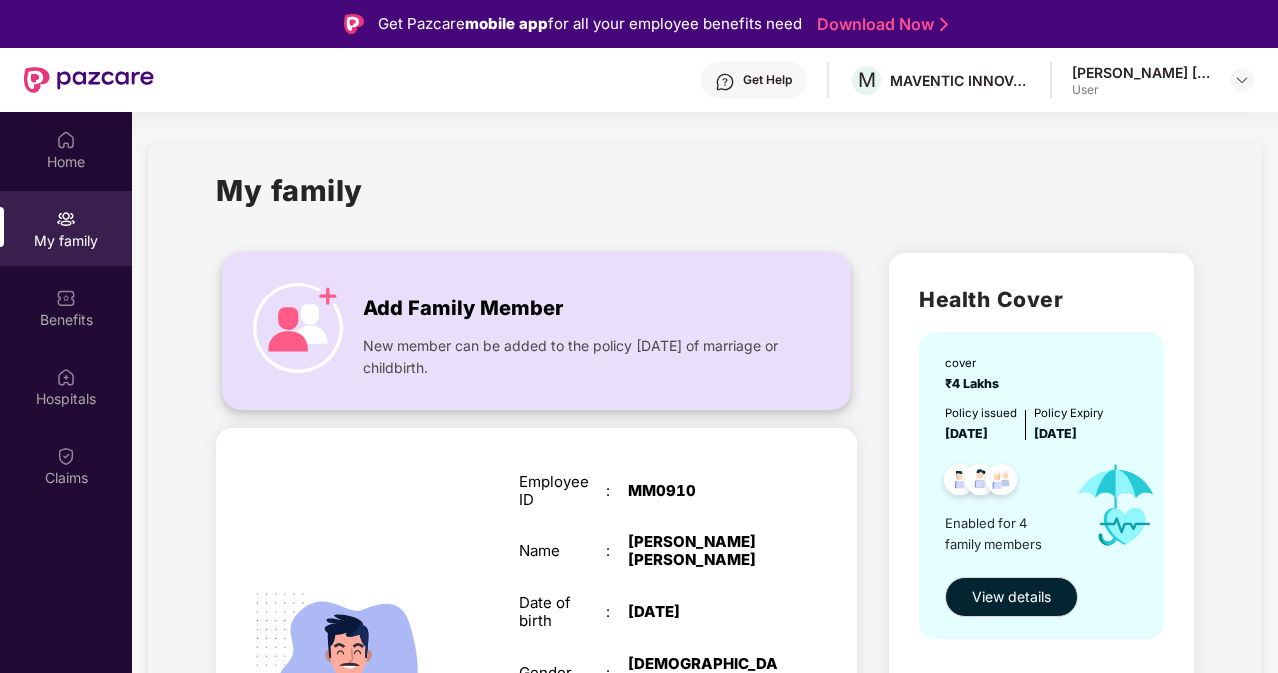 click on "New member can be added to the policy [DATE] of marriage or childbirth." at bounding box center (575, 352) 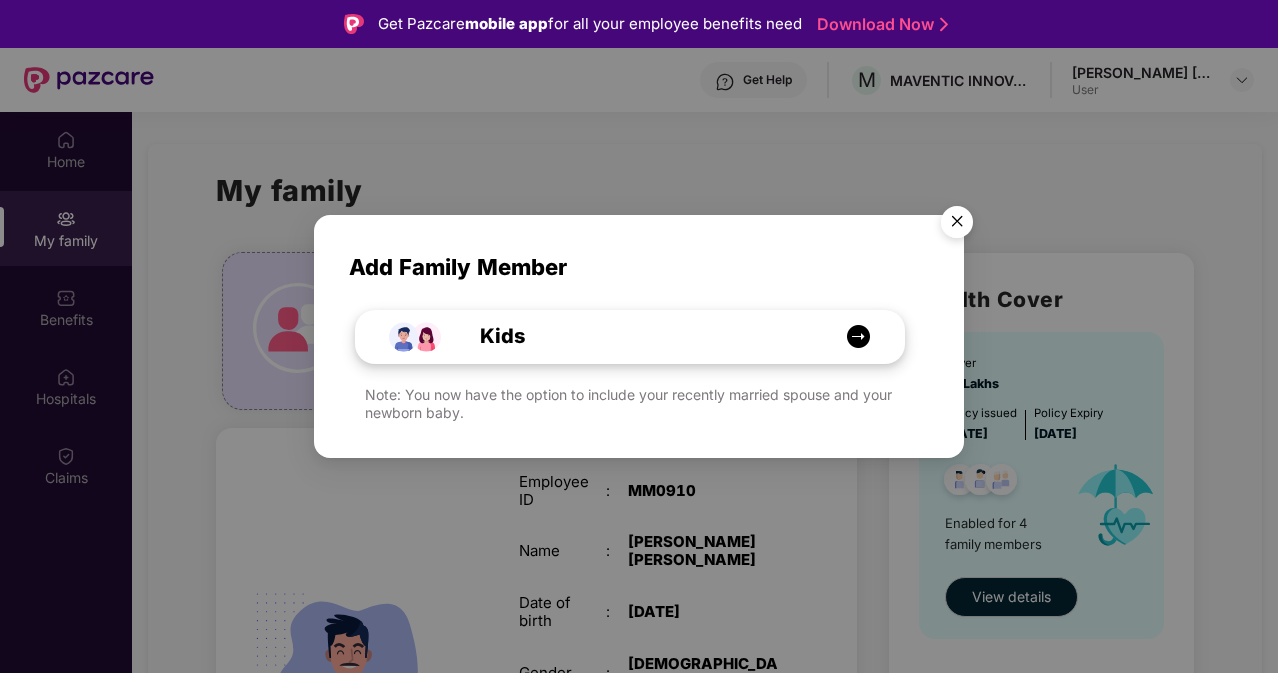 click on "Kids" at bounding box center [640, 336] 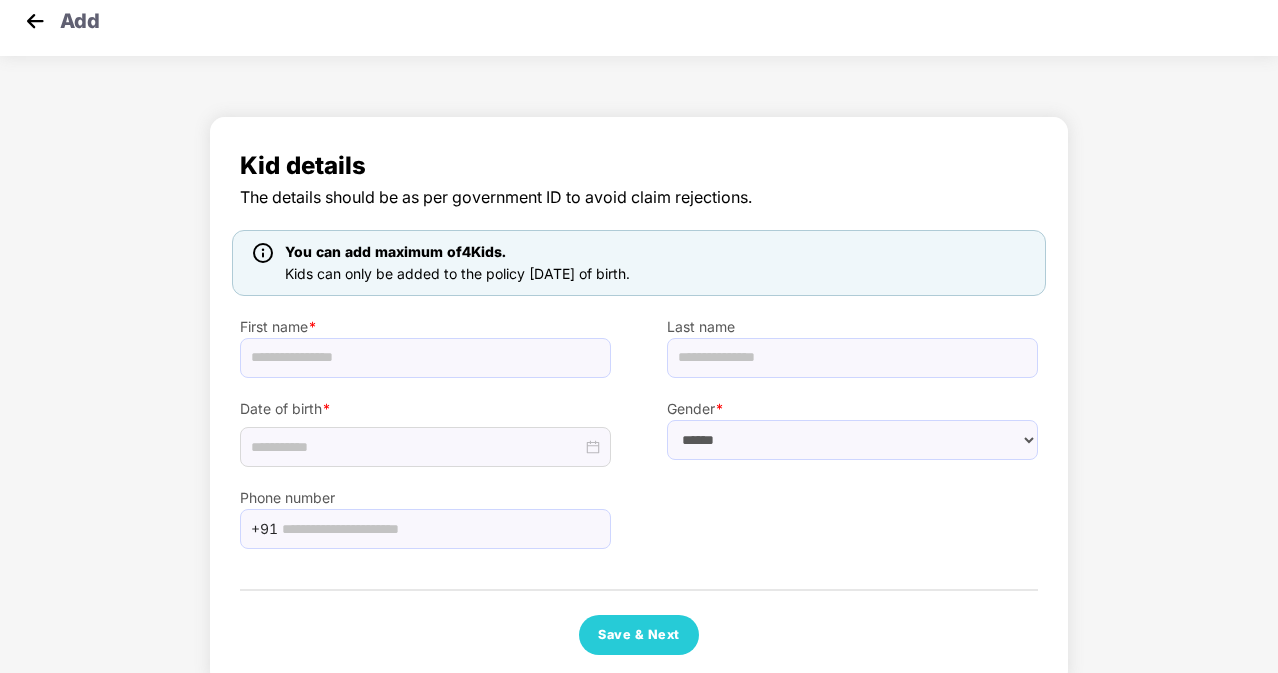 scroll, scrollTop: 0, scrollLeft: 0, axis: both 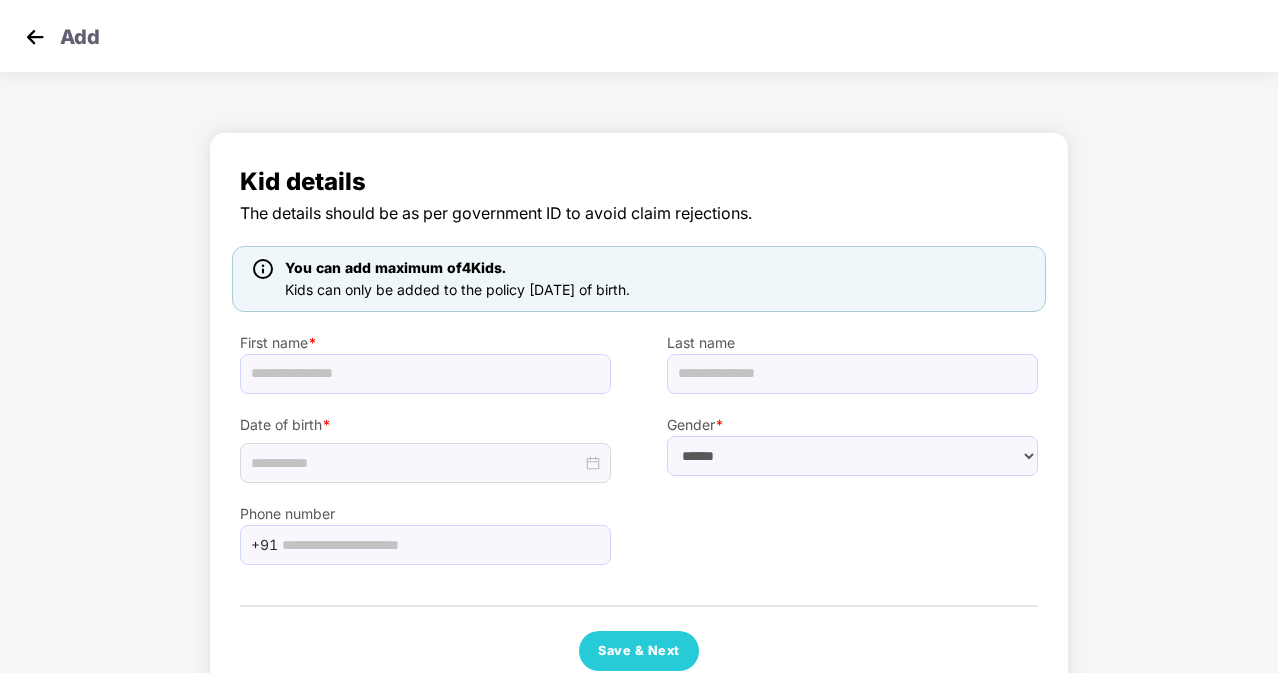 click at bounding box center [35, 37] 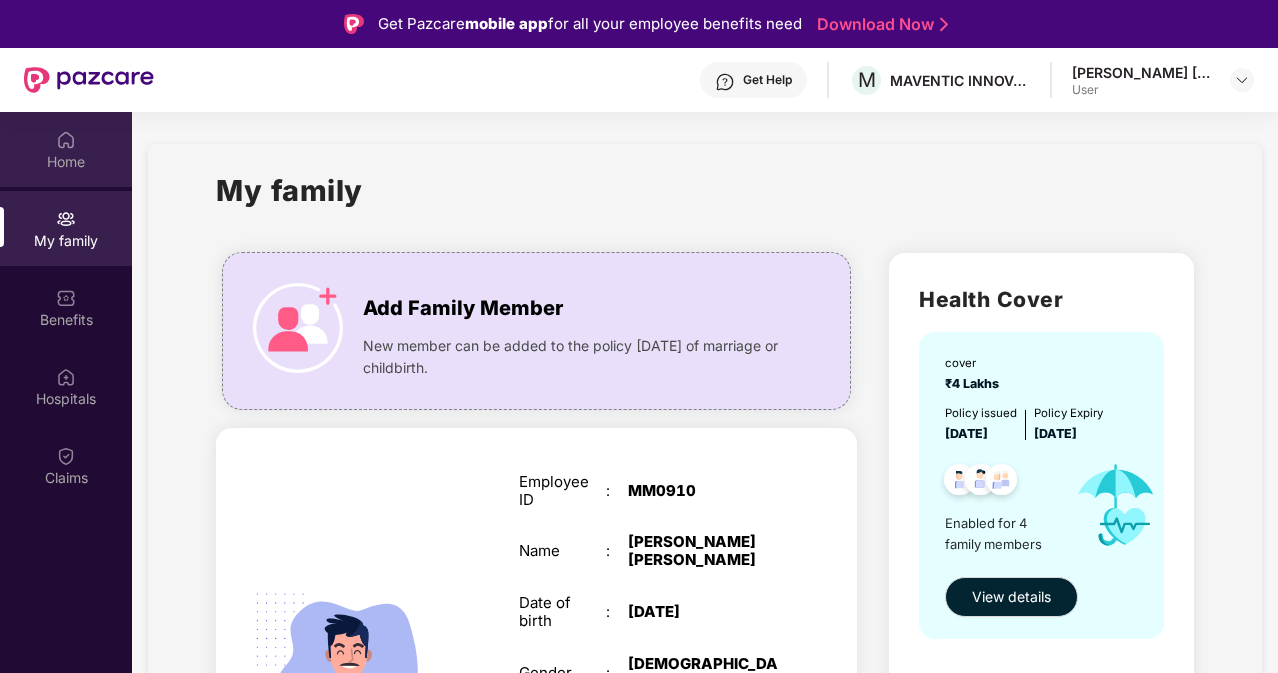 click on "Home" at bounding box center [66, 162] 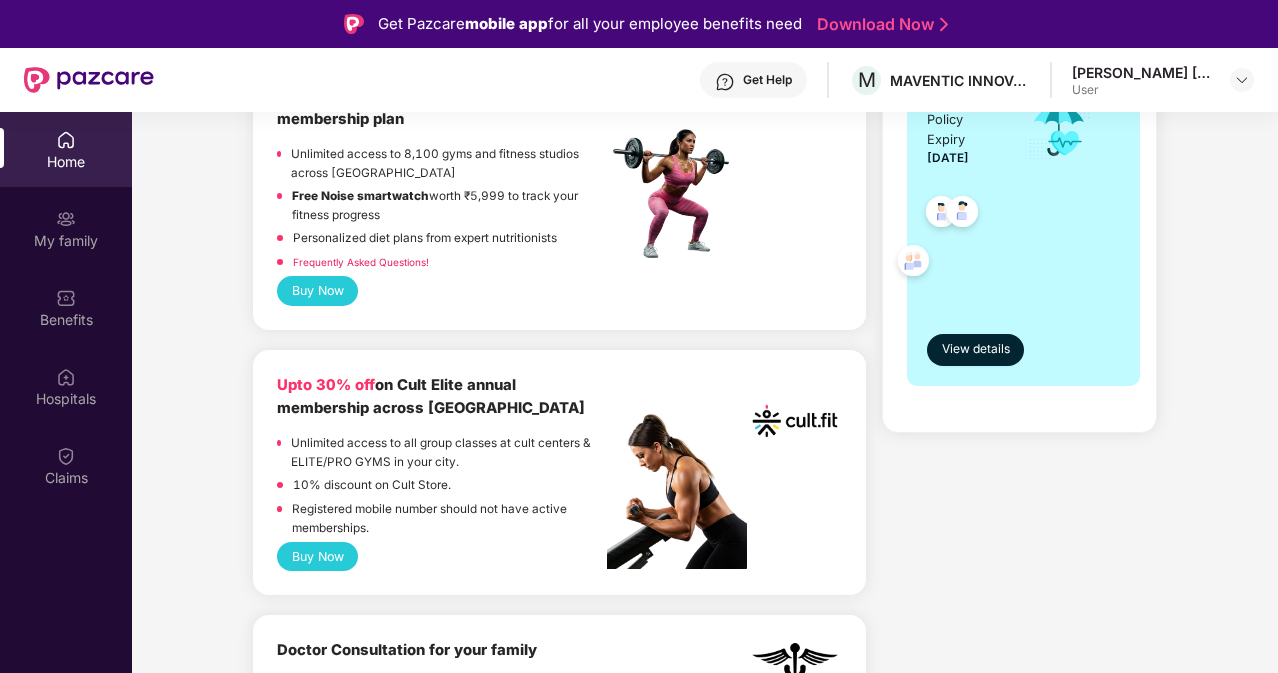 scroll, scrollTop: 600, scrollLeft: 0, axis: vertical 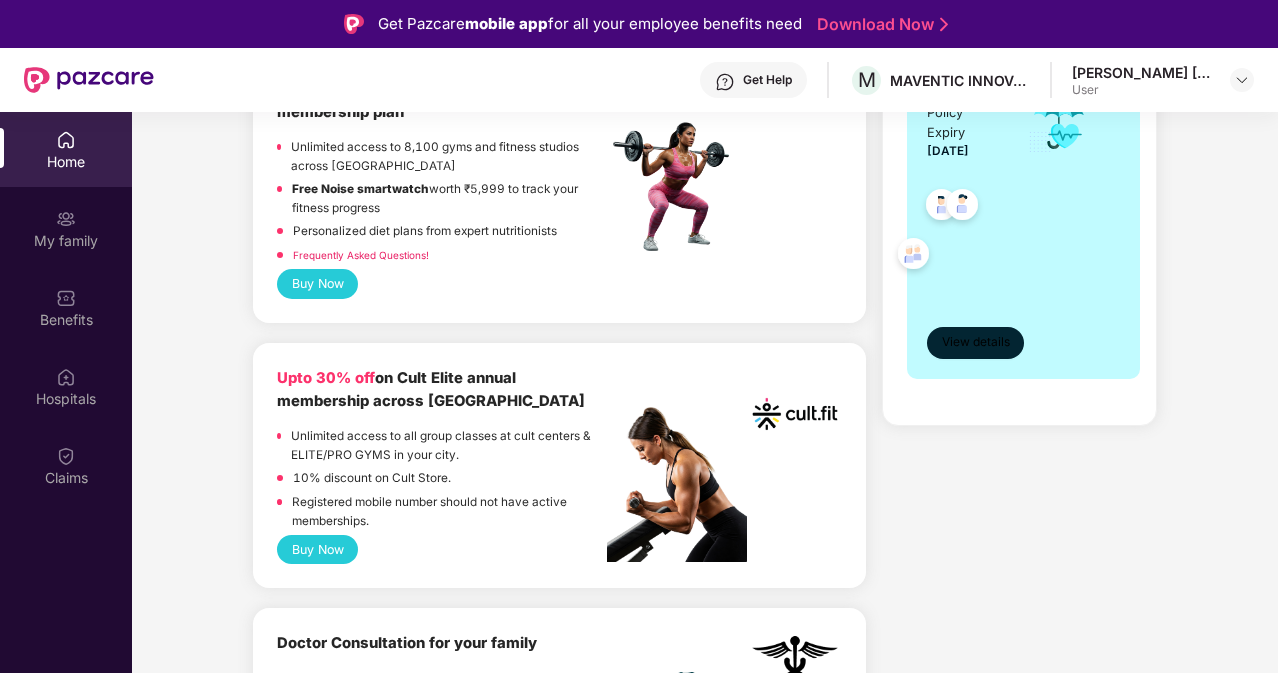click on "View details" at bounding box center [976, 342] 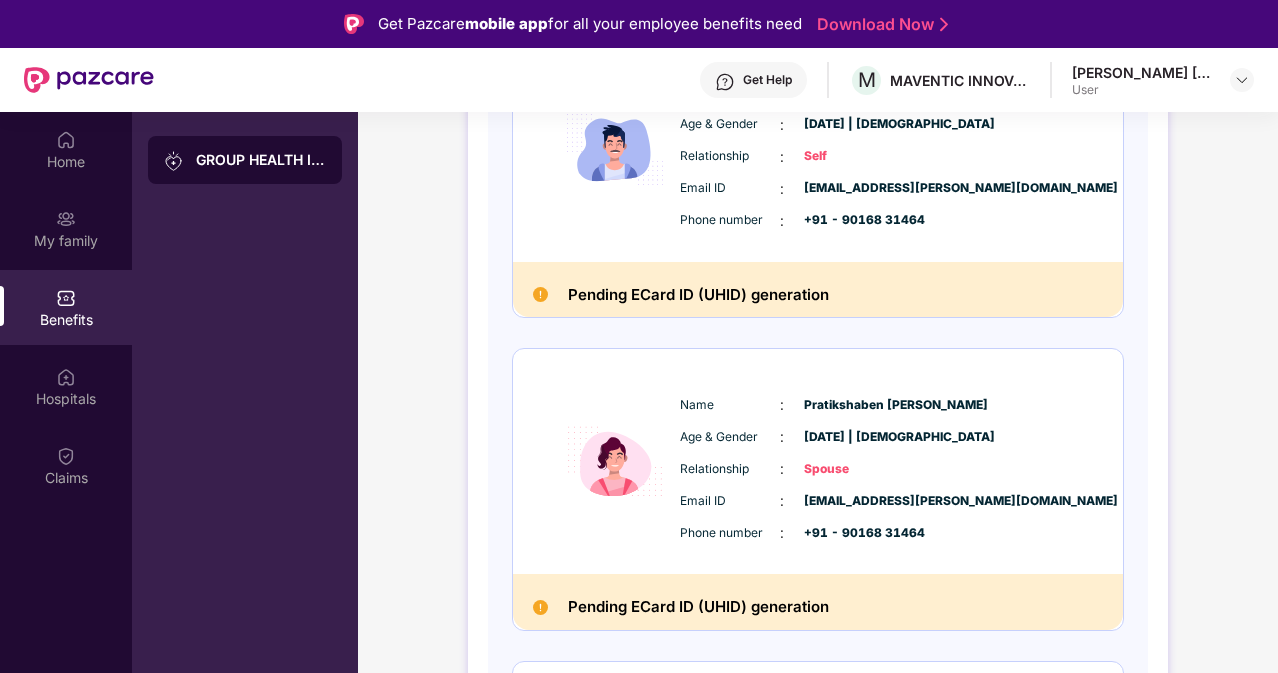 scroll, scrollTop: 400, scrollLeft: 0, axis: vertical 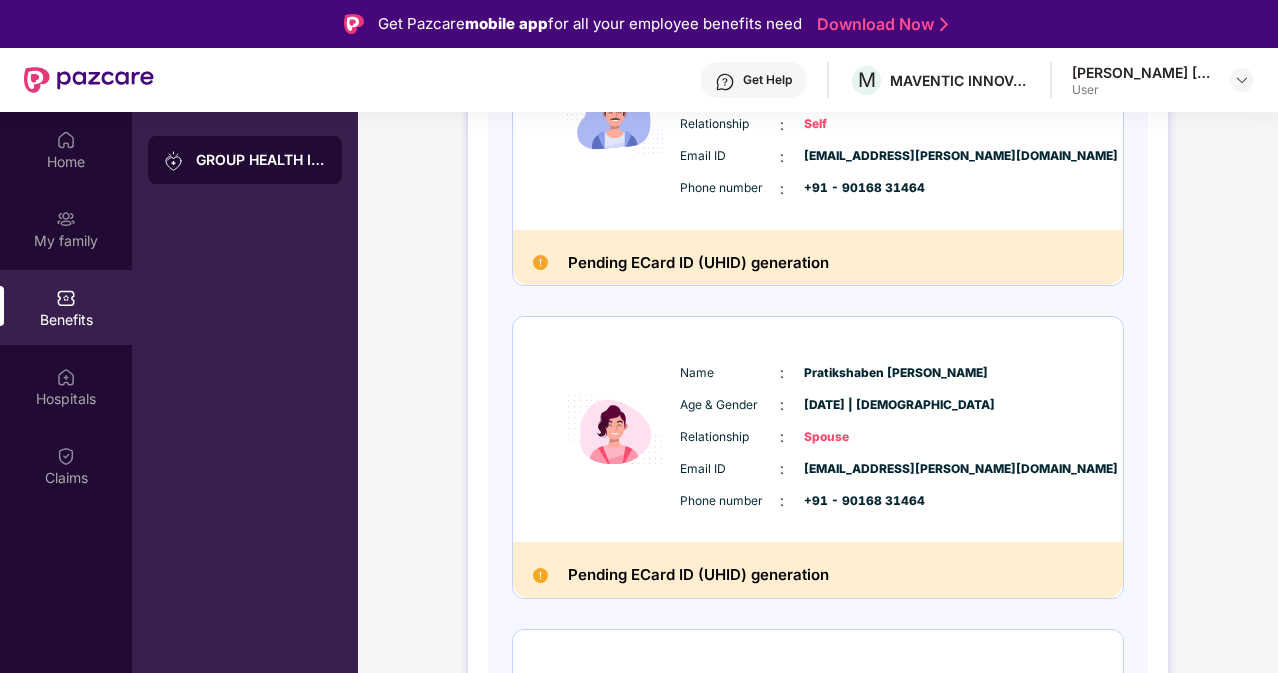 click on "Name : Pratikshaben Rathva Age & Gender : 08 Sept 2003 | Female Relationship : Spouse Email ID : vikas.rathva@maventic.com Phone number : +91 - 90168 31464" at bounding box center [878, 437] 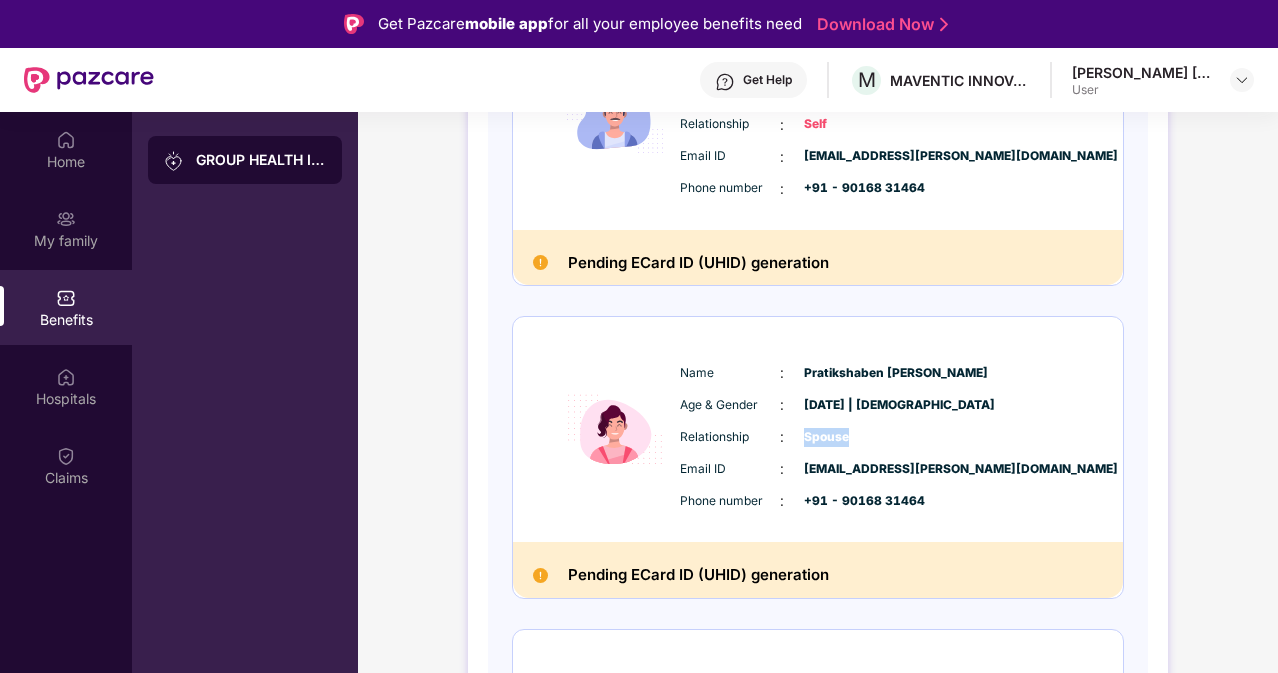 click on "Spouse" at bounding box center (854, 437) 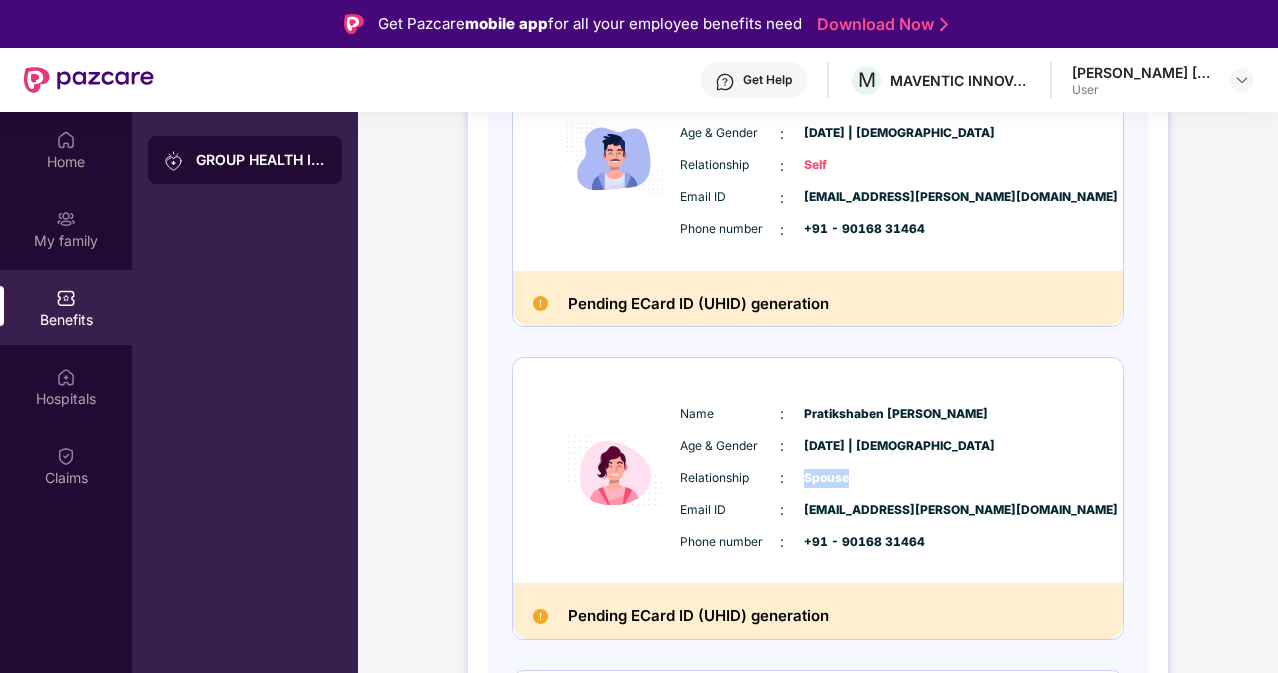 scroll, scrollTop: 0, scrollLeft: 0, axis: both 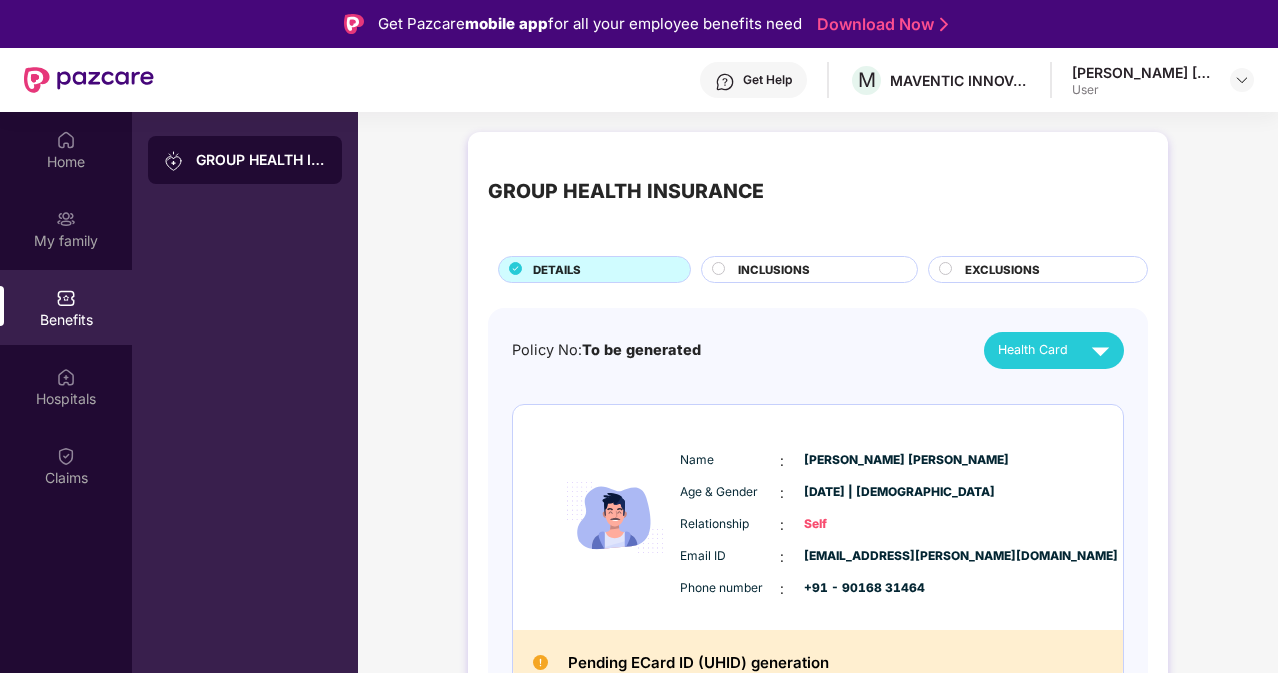 click on "Get Help" at bounding box center [767, 80] 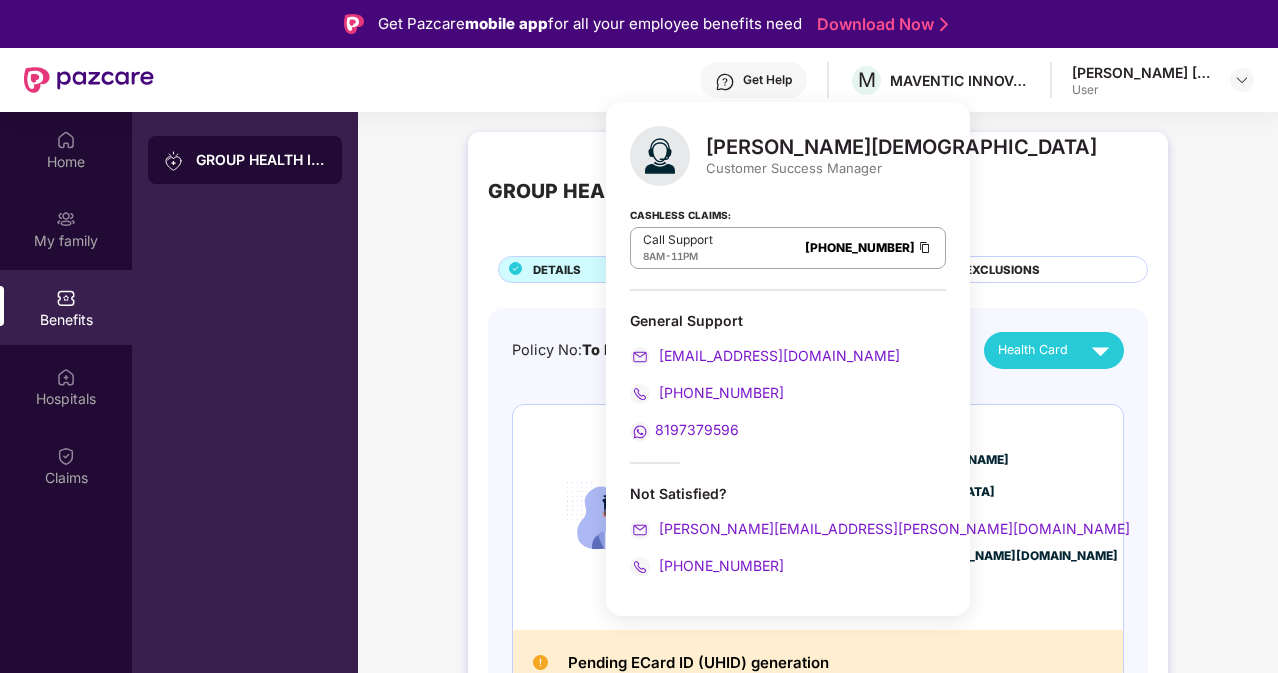 click on "GROUP HEALTH INSURANCE DETAILS INCLUSIONS EXCLUSIONS Policy No:  To be generated Health Card Name : Rathva Vikas Gordhan Age & Gender : 15 Jan 2001 | Male Relationship : Self Email ID : vikas.rathva@maventic.com Phone number : +91 - 90168 31464 Pending ECard ID (UHID) generation Name : Pratikshaben Rathva Age & Gender : 08 Sept 2003 | Female Relationship : Spouse Email ID : vikas.rathva@maventic.com Phone number : +91 - 90168 31464 Pending ECard ID (UHID) generation Name : Gordhan Rathva Age & Gender : 15 June 1978 | Male Relationship : Father Email ID : vikas.rathva@maventic.com Phone number : +91 - 90168 31464 Pending ECard ID (UHID) generation Name : Santaben Rathva Age & Gender : 10 Apr 1982 | Female Relationship : Mother Email ID : vikas.rathva@maventic.com Phone number : +91 - 90168 31464 Pending ECard ID (UHID) generation" at bounding box center [818, 935] 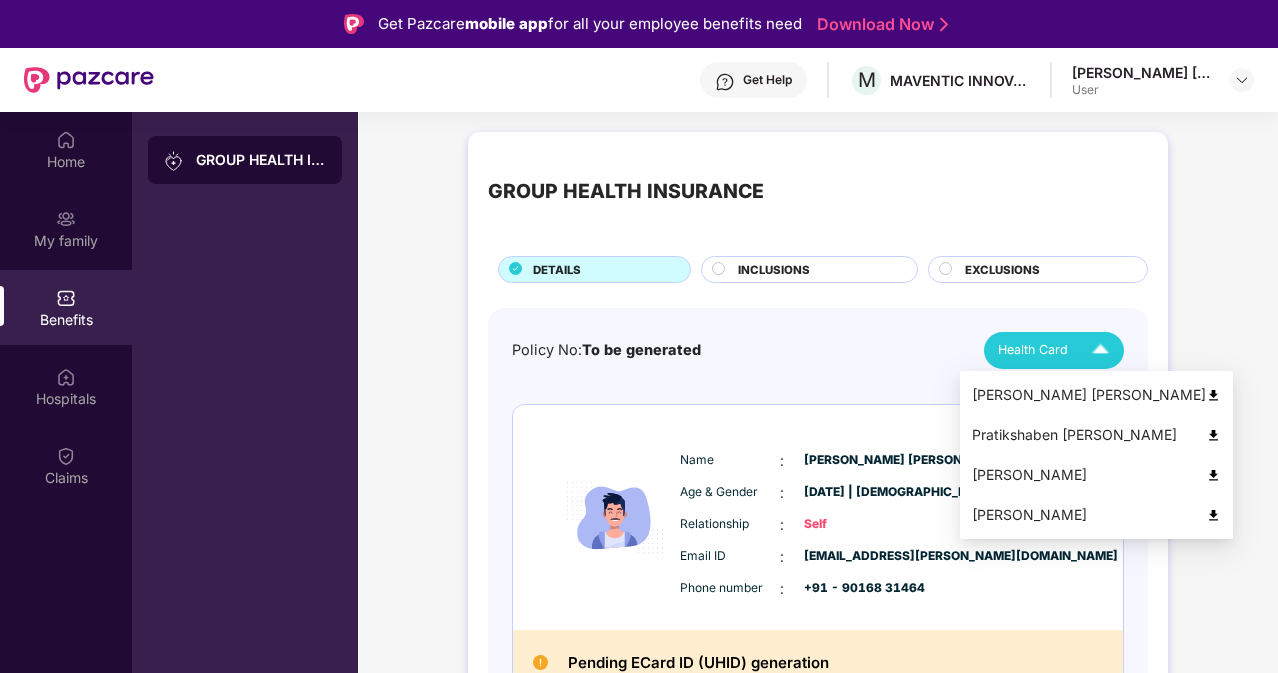 click at bounding box center [1213, 395] 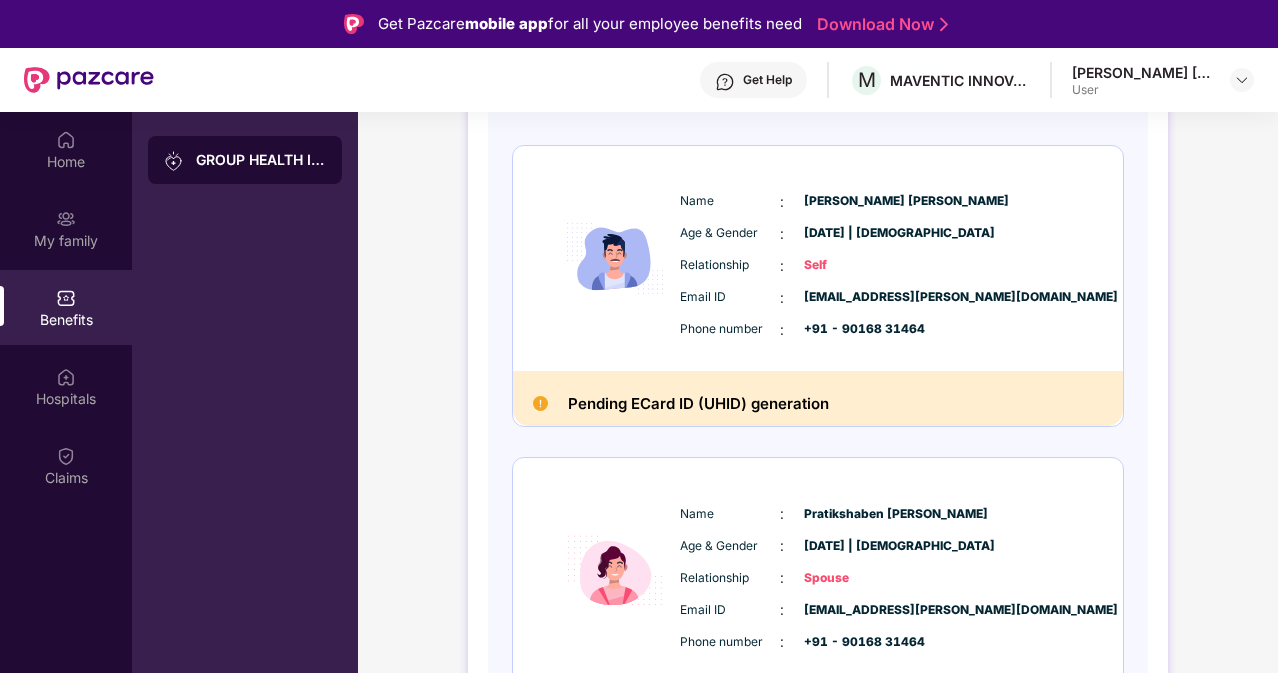 scroll, scrollTop: 0, scrollLeft: 0, axis: both 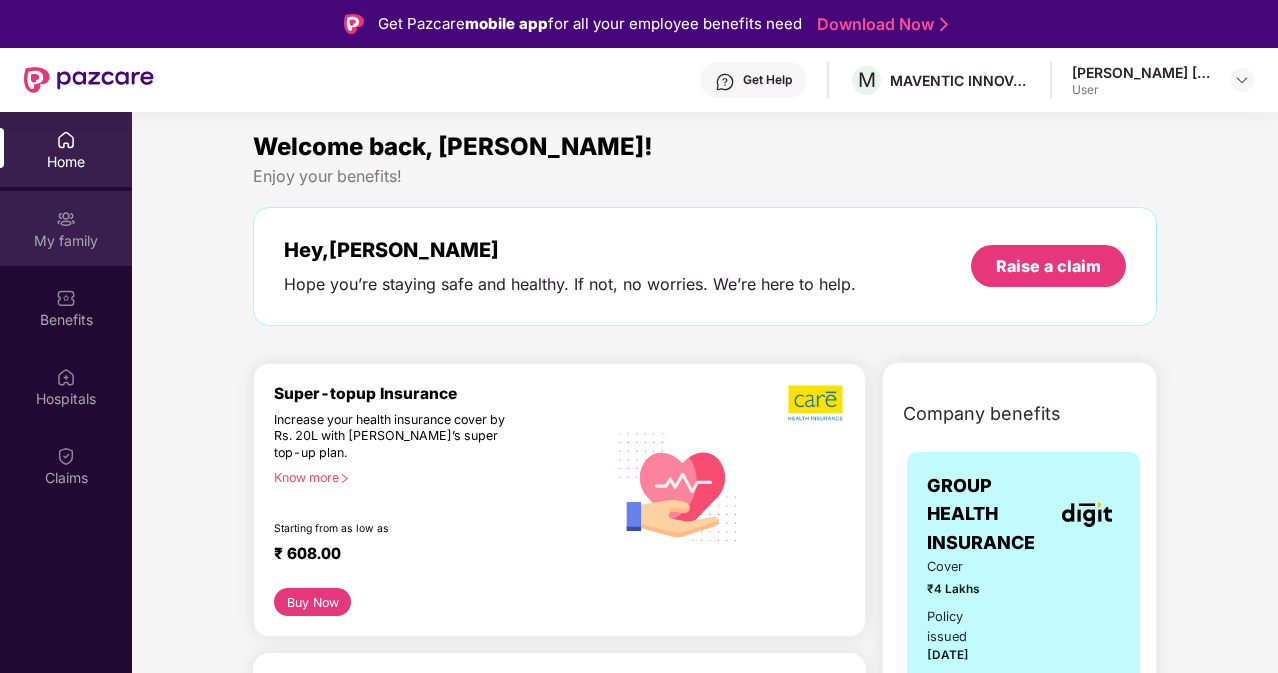 click on "My family" at bounding box center (66, 241) 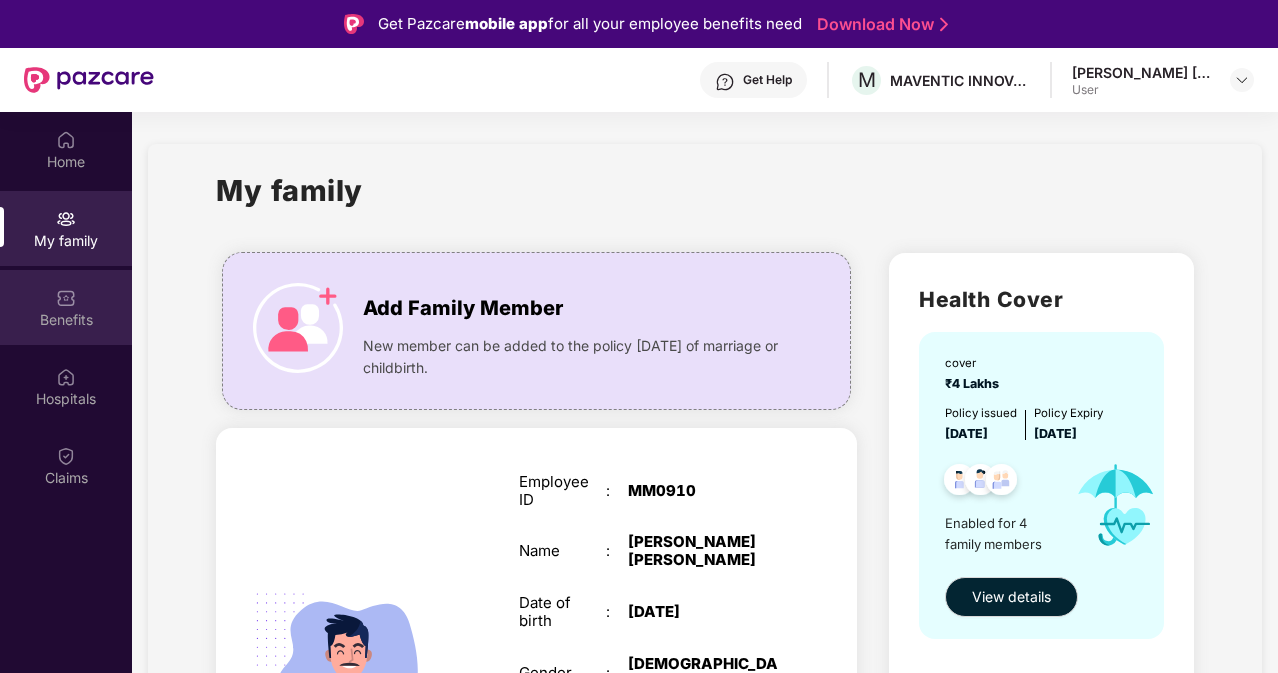 click at bounding box center [66, 298] 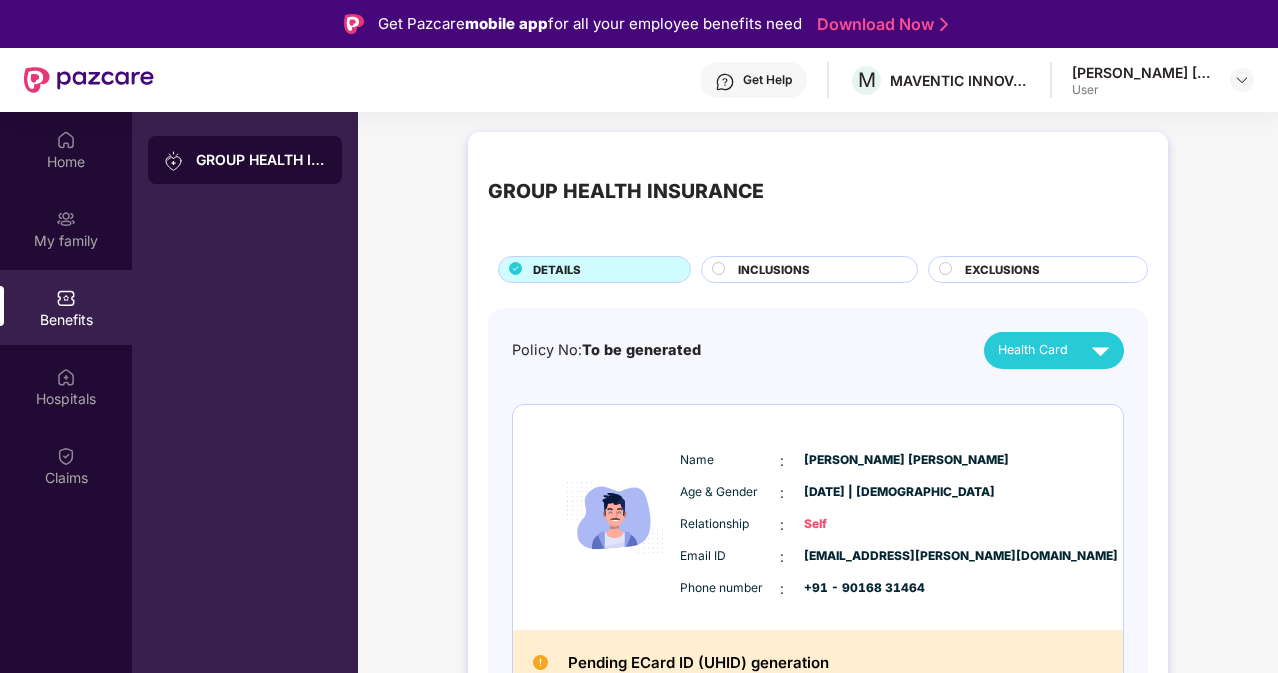 click on "Benefits" at bounding box center [66, 320] 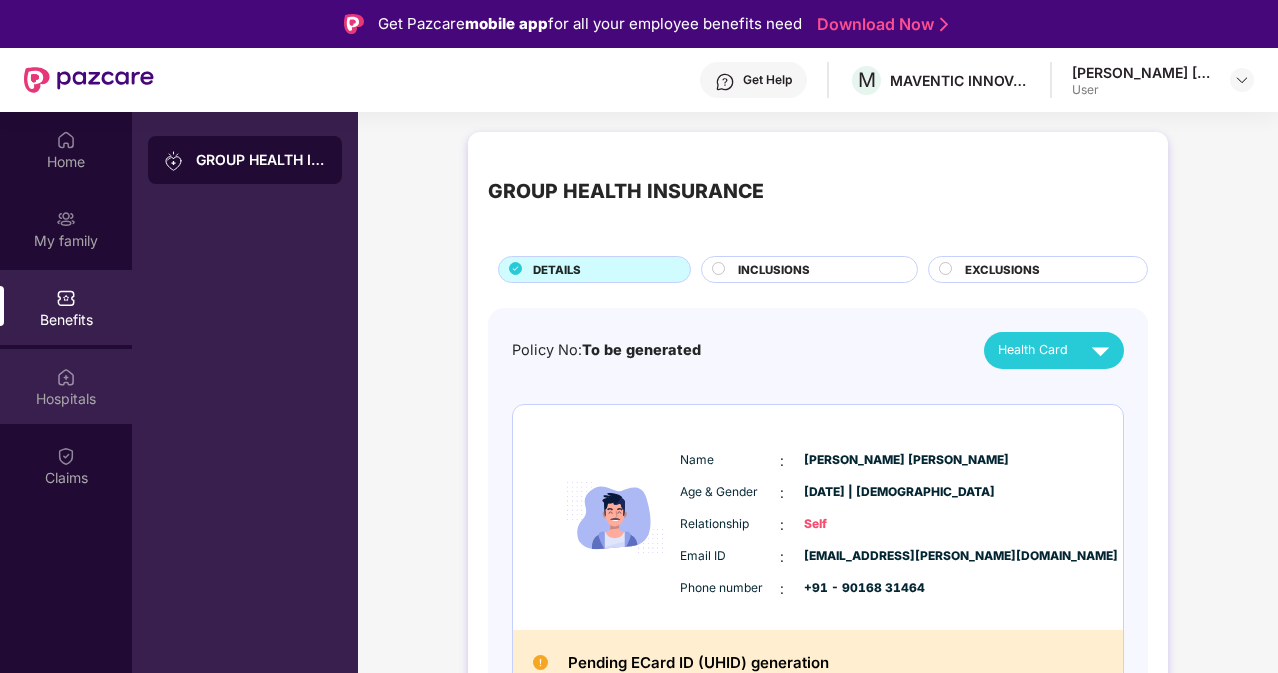 click on "Hospitals" at bounding box center (66, 399) 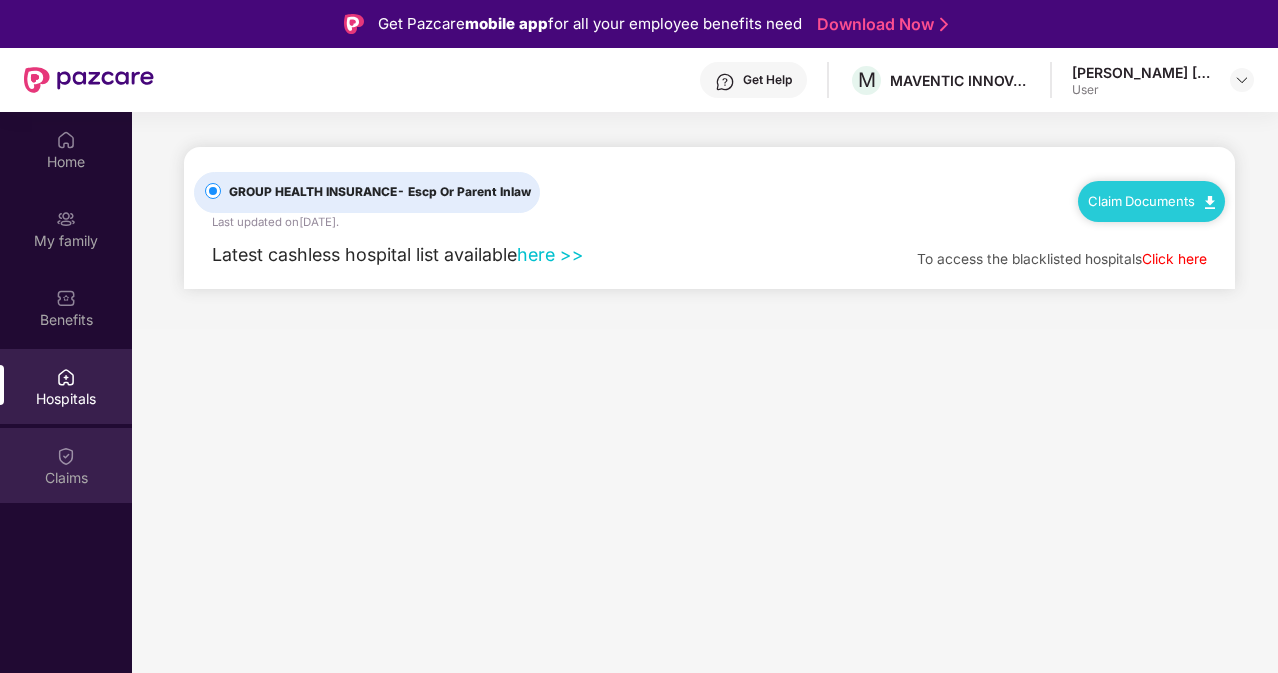click on "Claims" at bounding box center [66, 478] 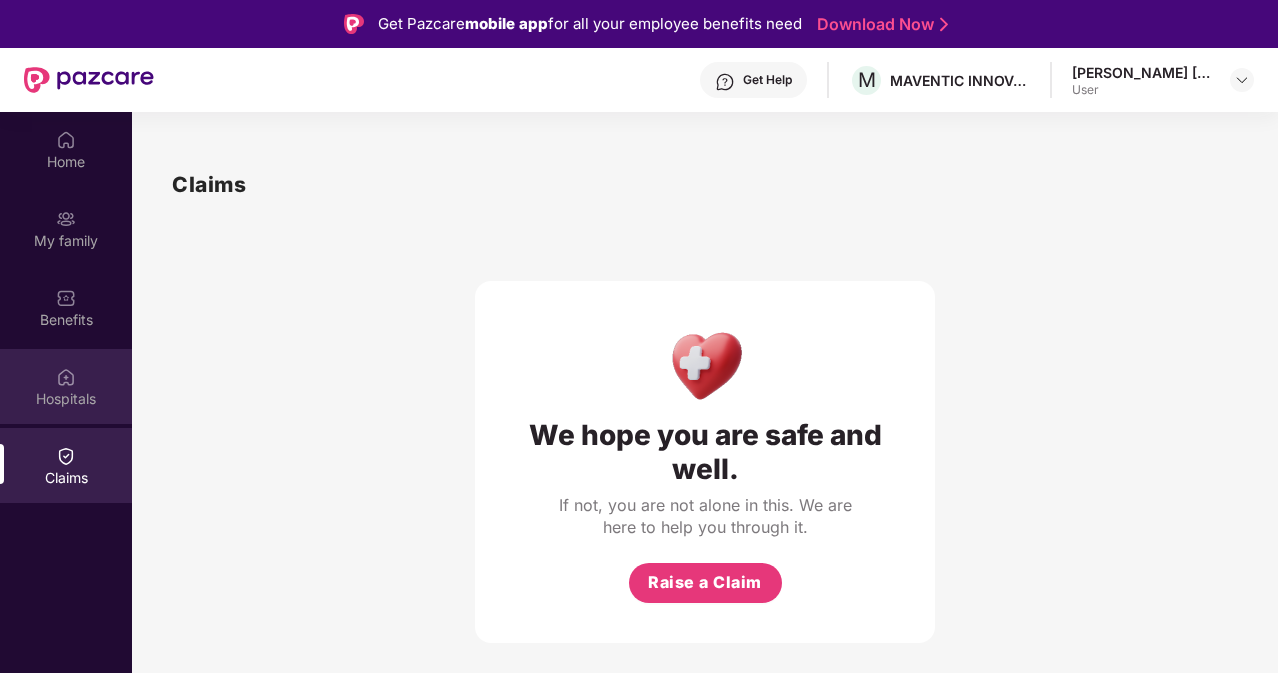 click on "Hospitals" at bounding box center [66, 399] 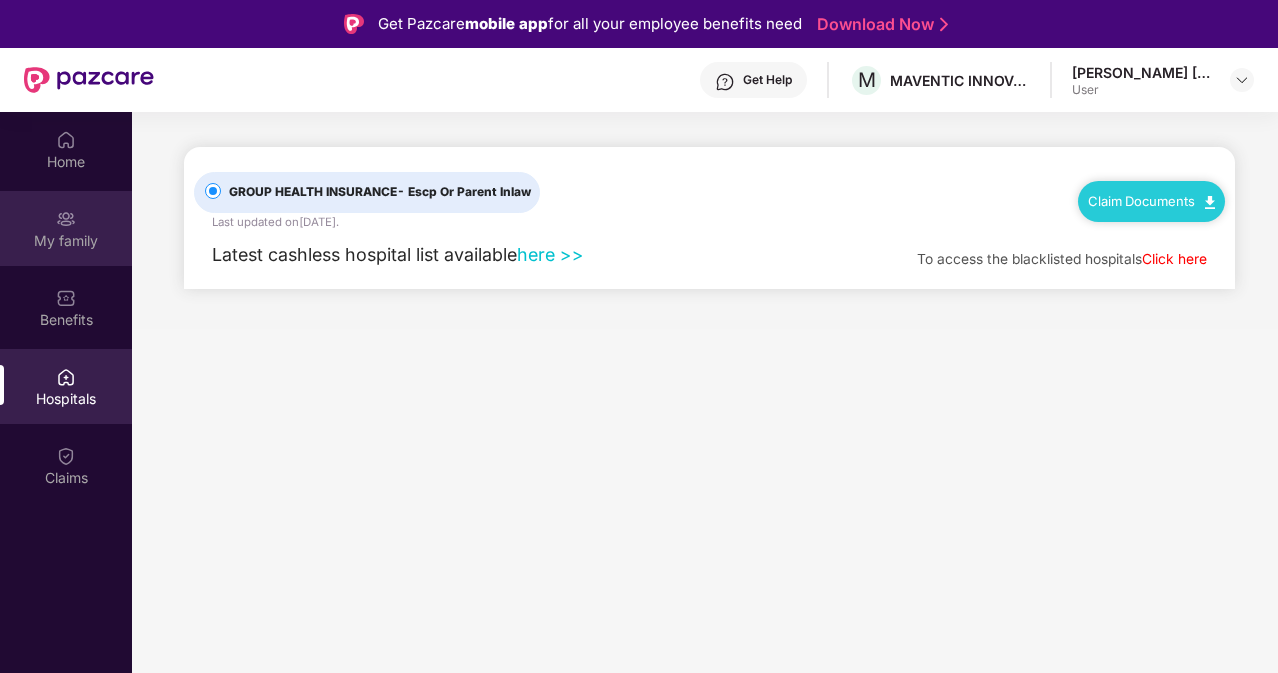 click on "My family" at bounding box center (66, 241) 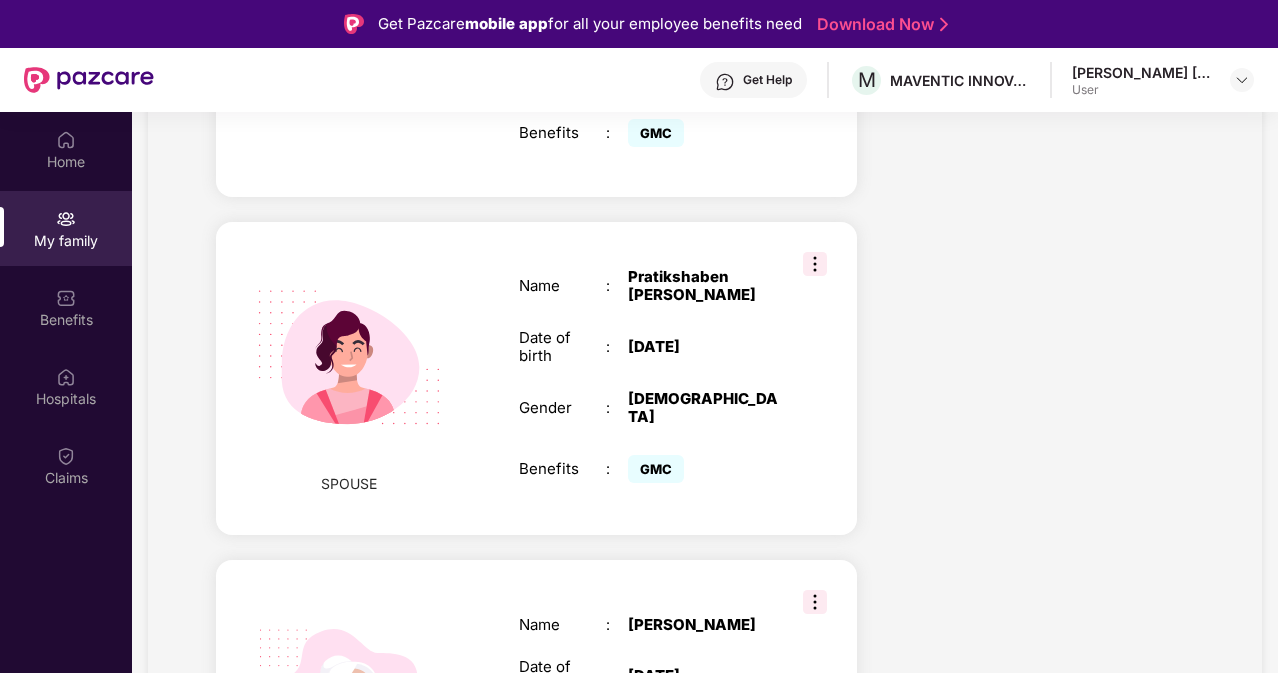 scroll, scrollTop: 800, scrollLeft: 0, axis: vertical 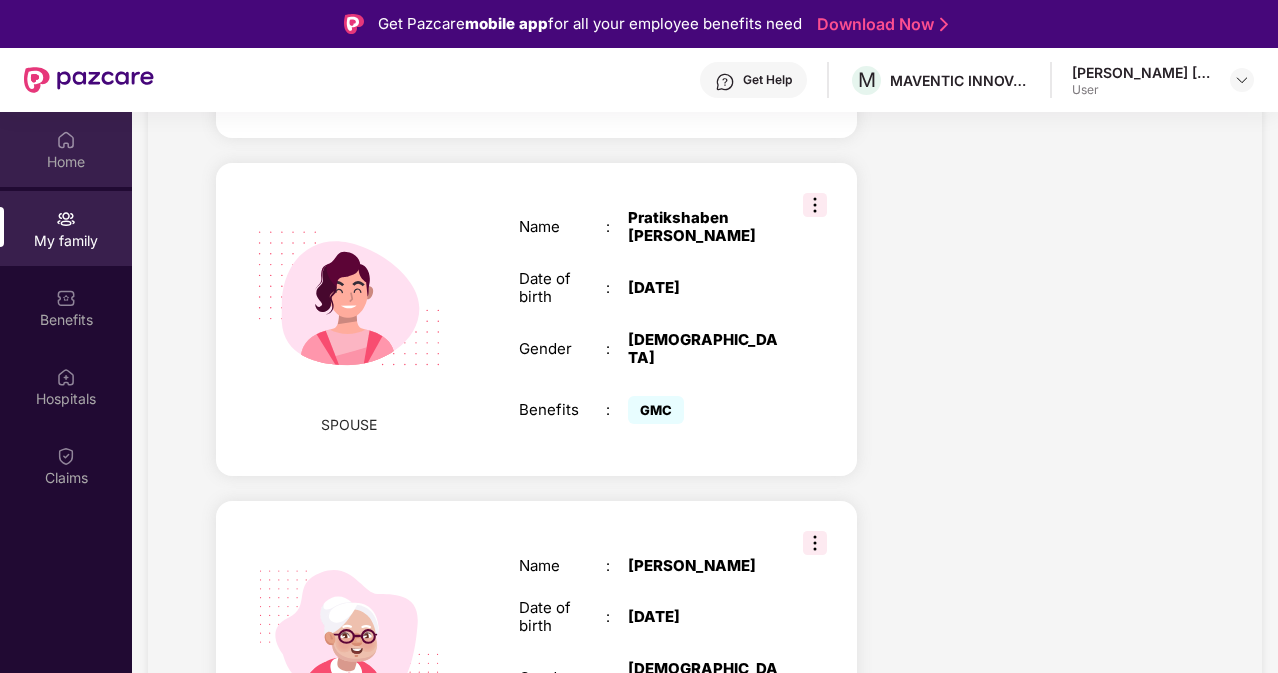 click on "Home" at bounding box center [66, 149] 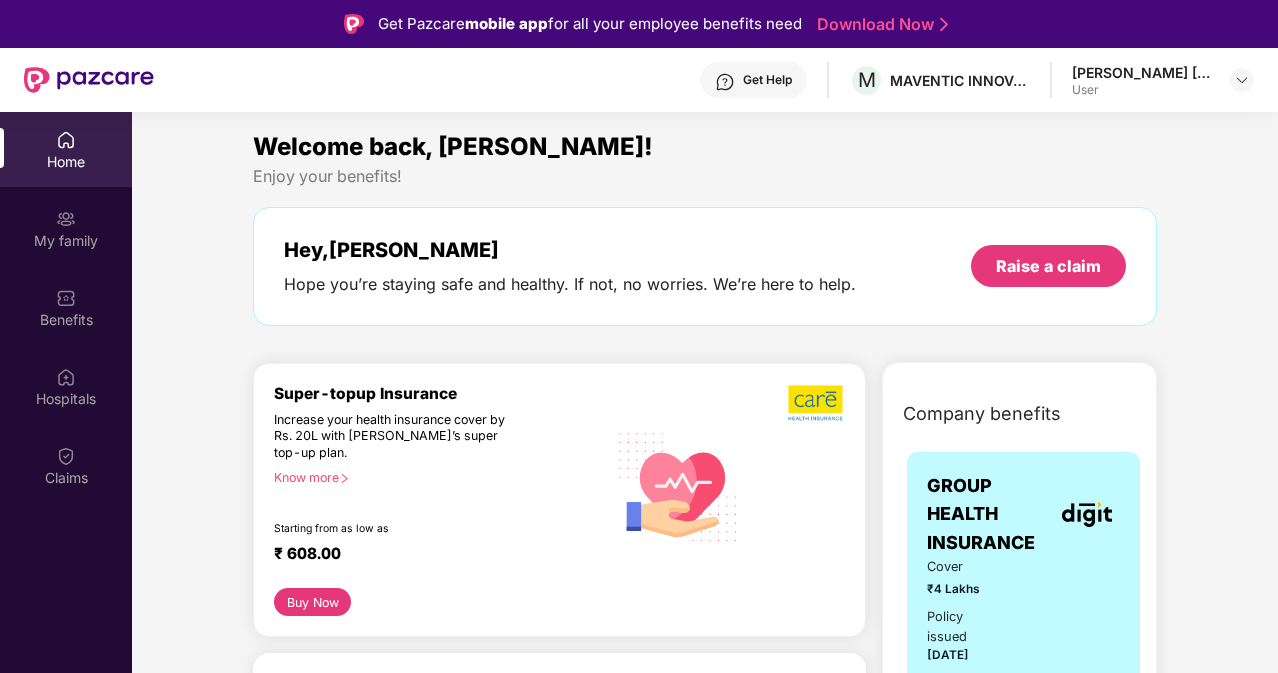 click on "Welcome back, [PERSON_NAME]!" at bounding box center (705, 147) 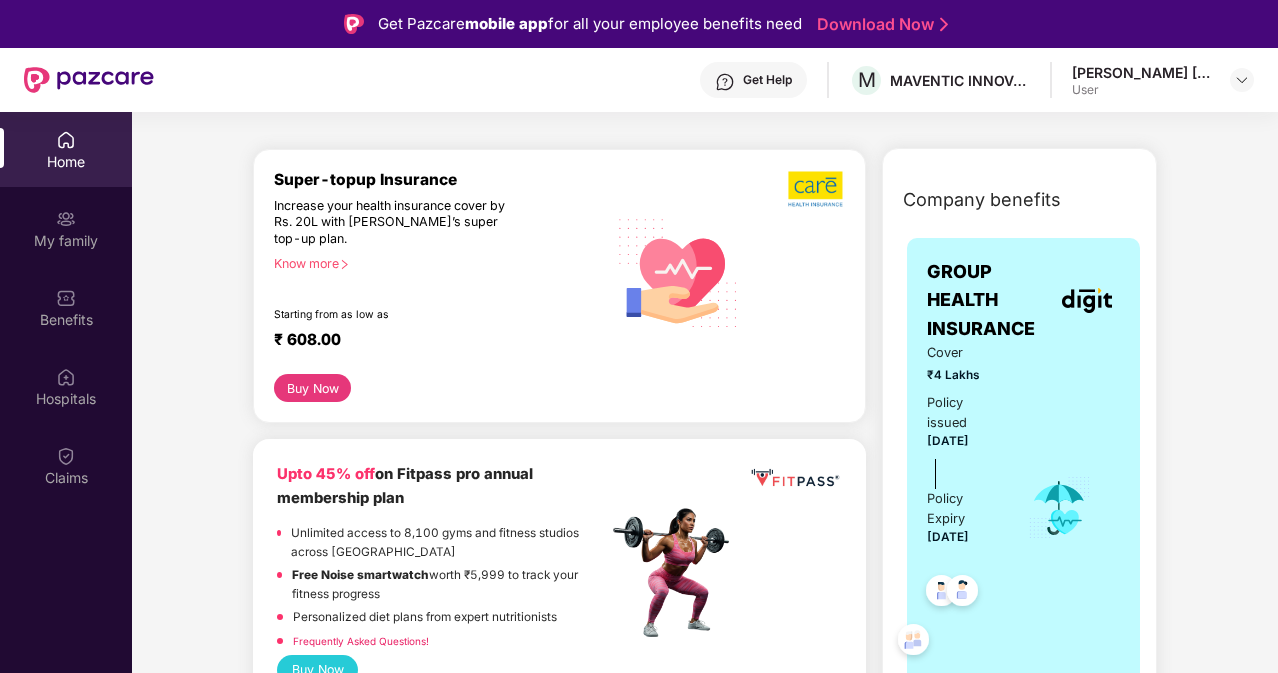 scroll, scrollTop: 700, scrollLeft: 0, axis: vertical 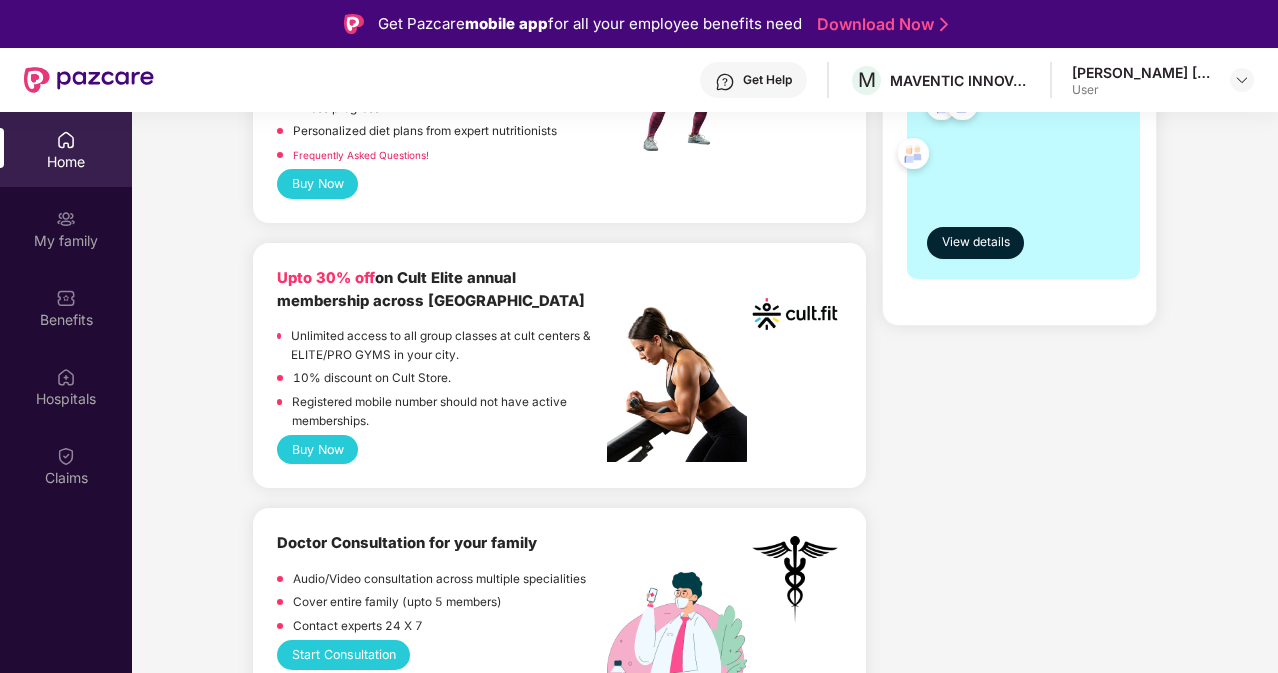 click on "Home" at bounding box center [66, 149] 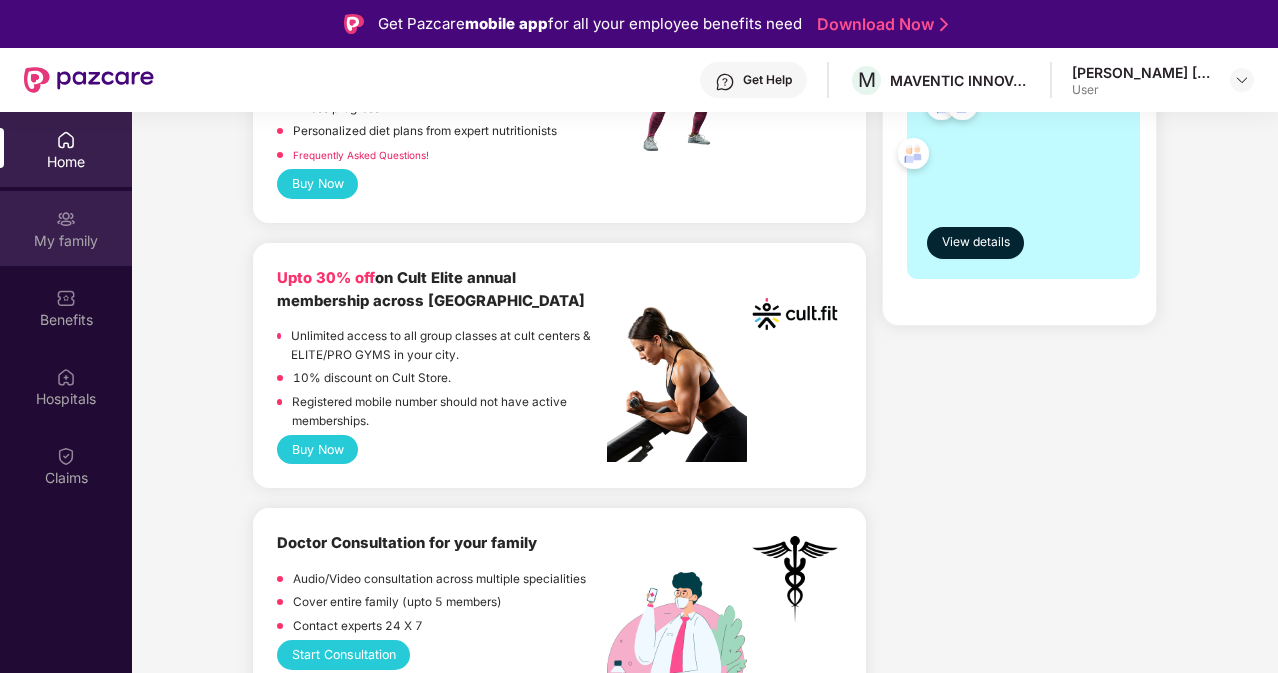click on "My family" at bounding box center (66, 228) 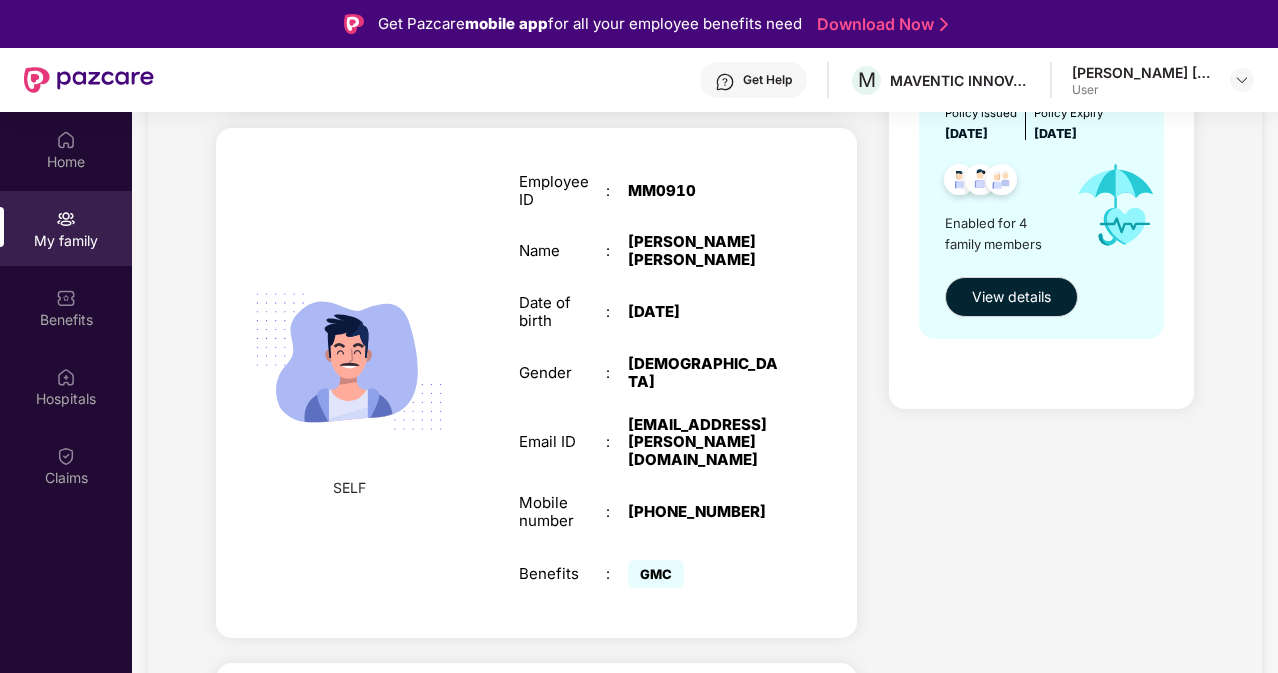 scroll, scrollTop: 0, scrollLeft: 0, axis: both 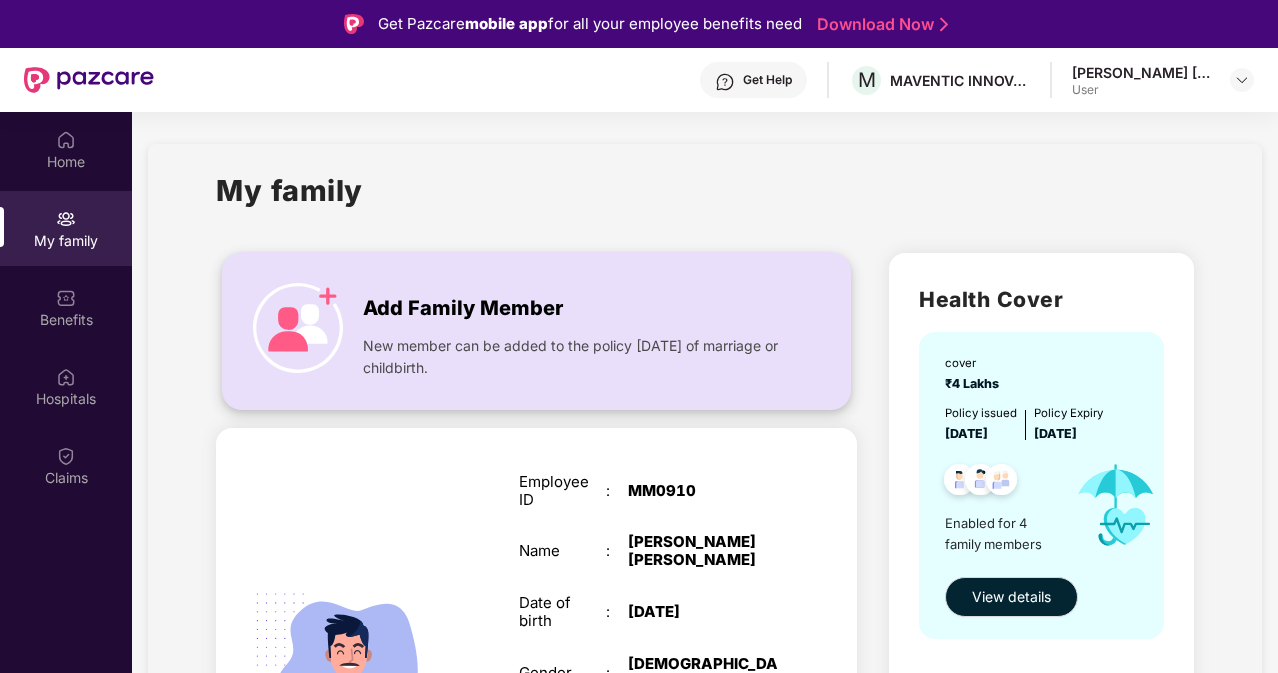 click at bounding box center [298, 328] 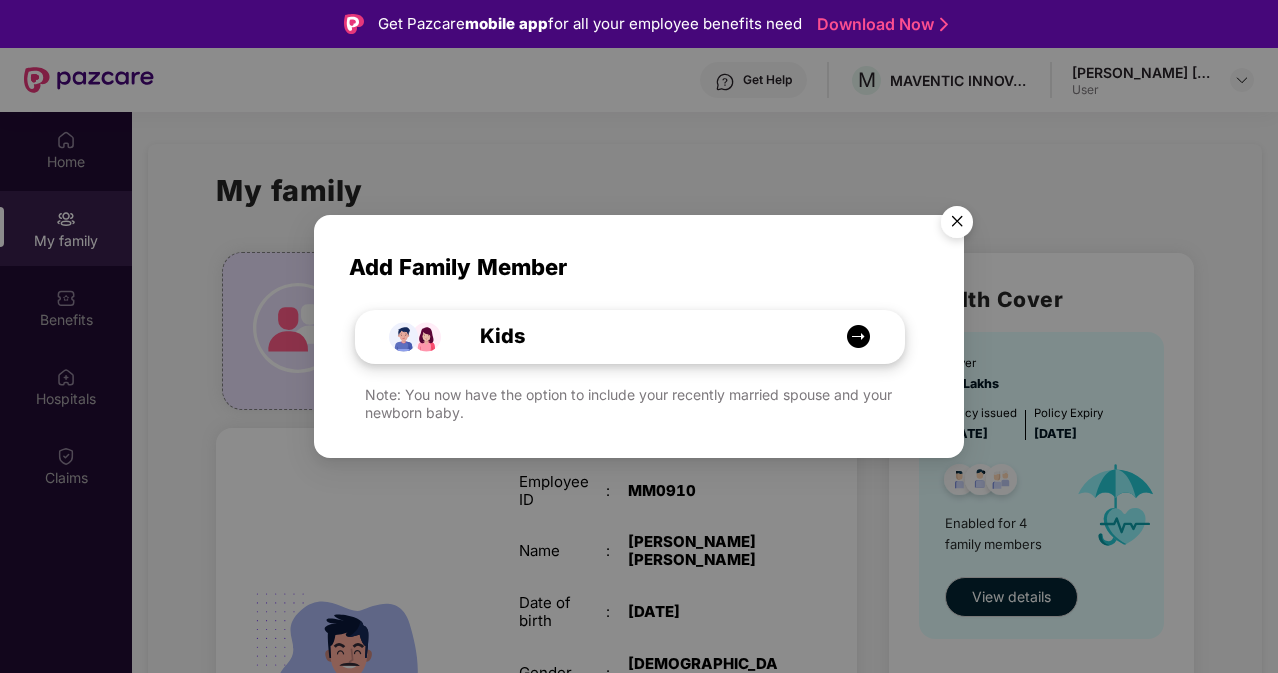 click at bounding box center [858, 336] 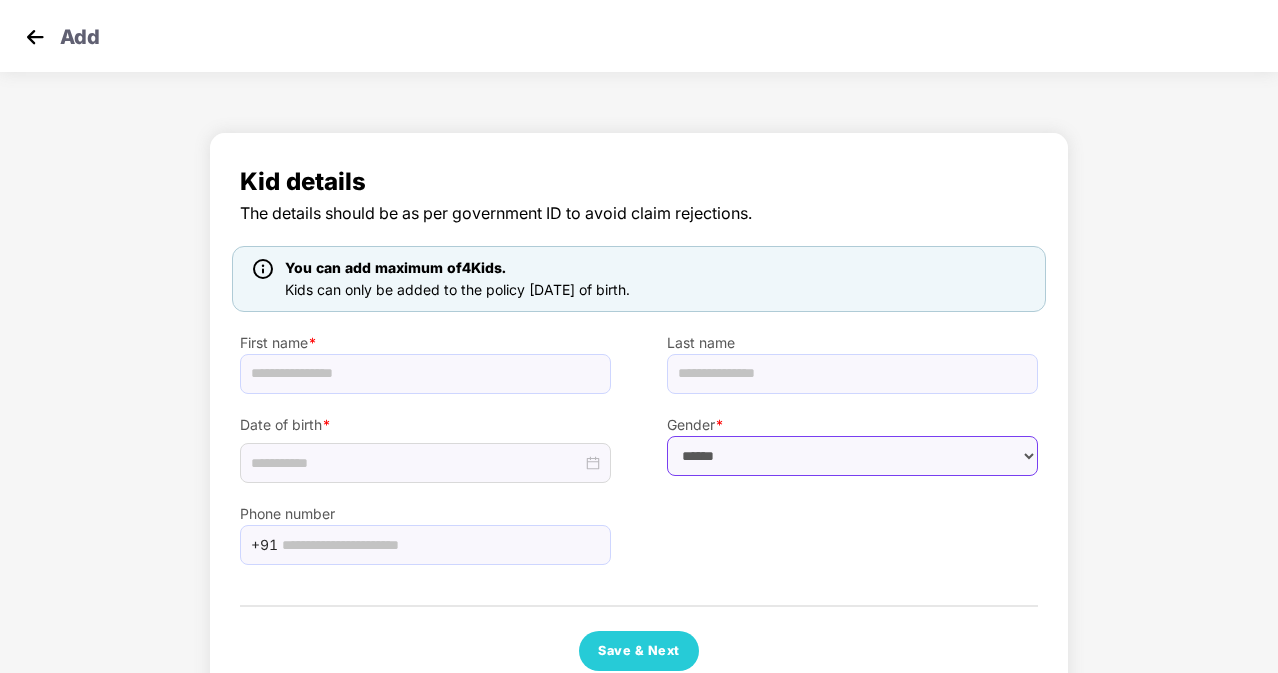 click on "****** **** ******" at bounding box center [852, 456] 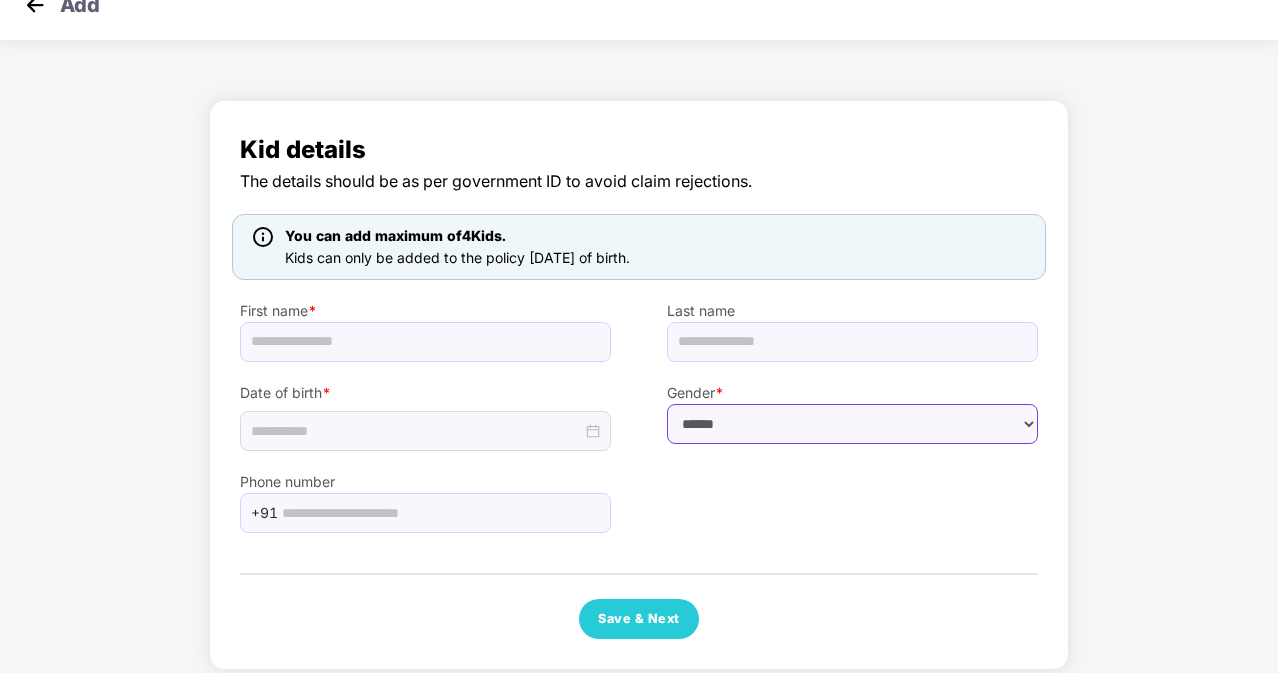 scroll, scrollTop: 47, scrollLeft: 0, axis: vertical 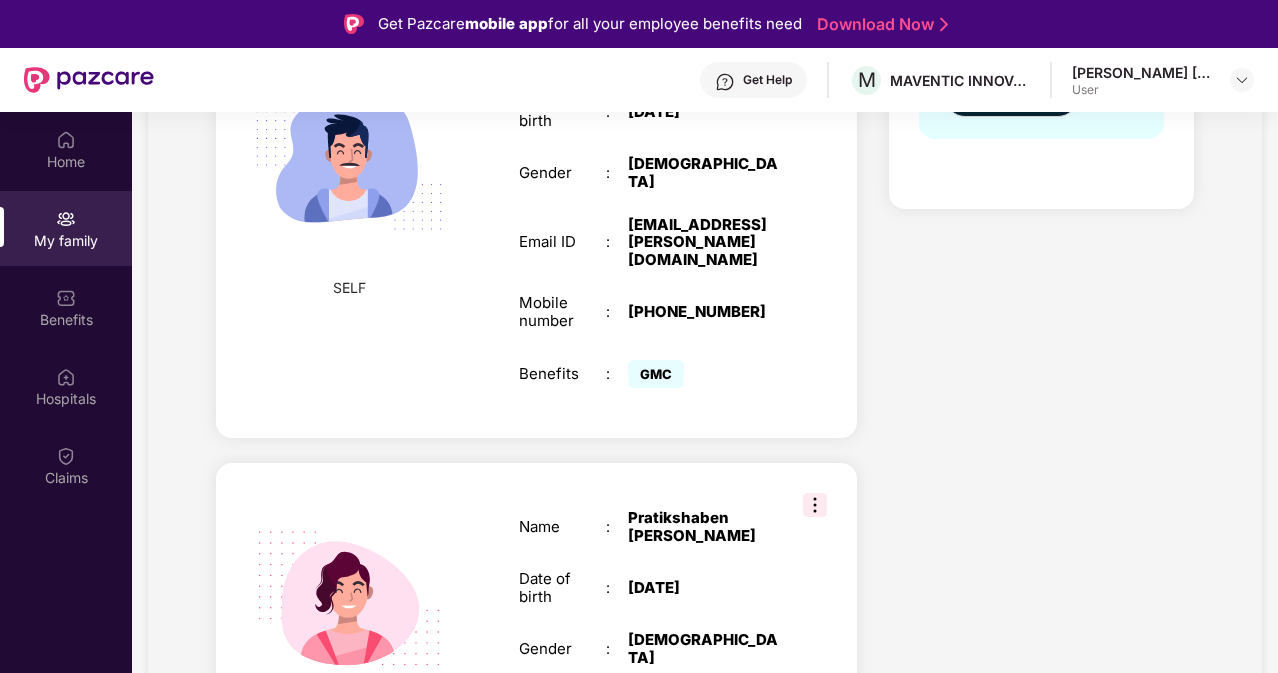 click at bounding box center [815, 505] 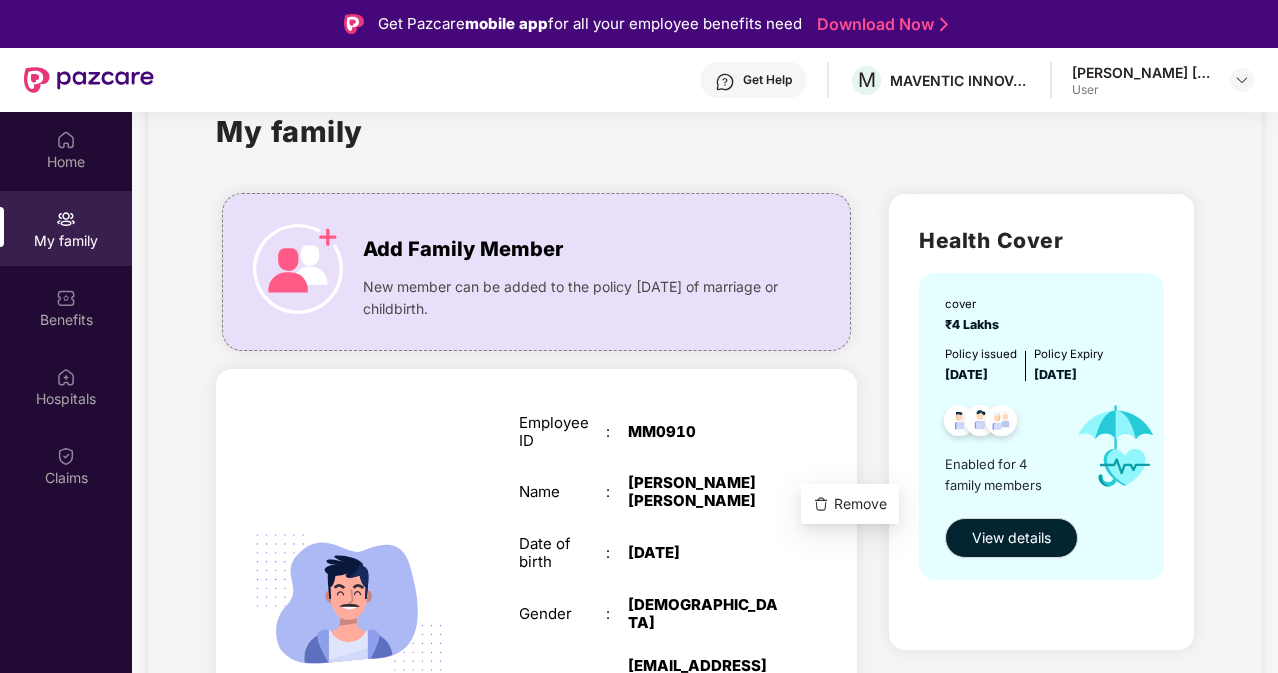 scroll, scrollTop: 0, scrollLeft: 0, axis: both 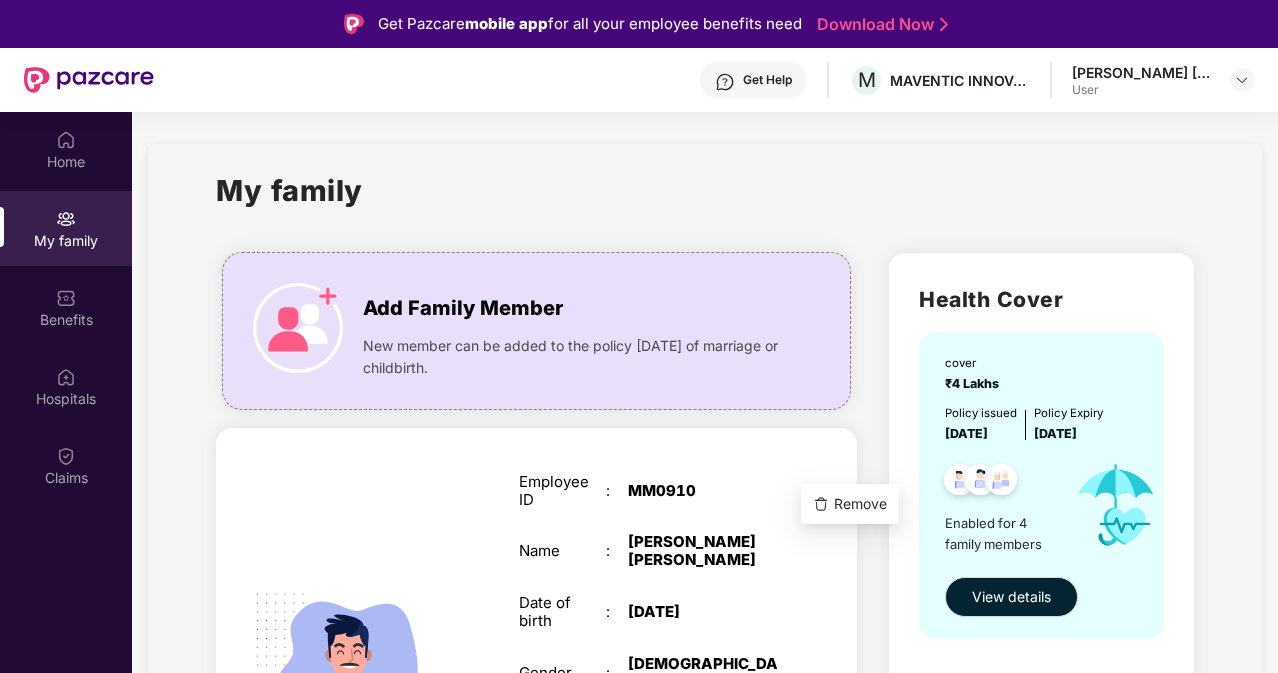click on "Get Help" at bounding box center [767, 80] 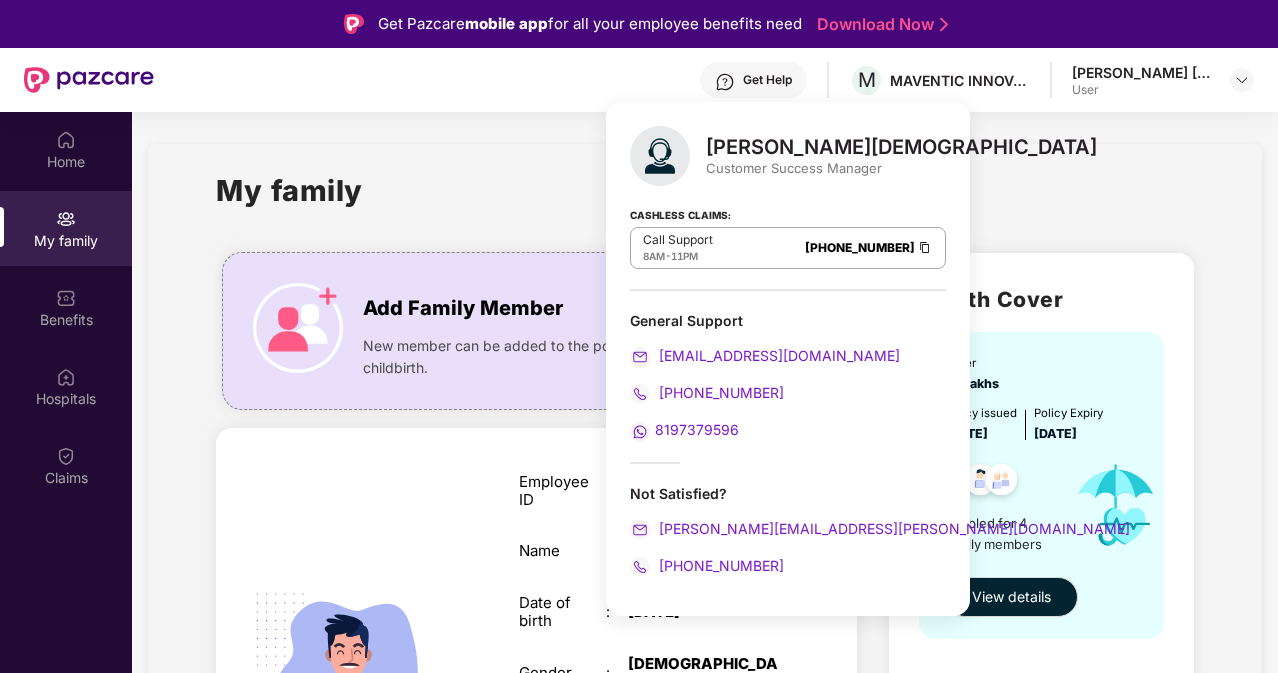 scroll, scrollTop: 112, scrollLeft: 0, axis: vertical 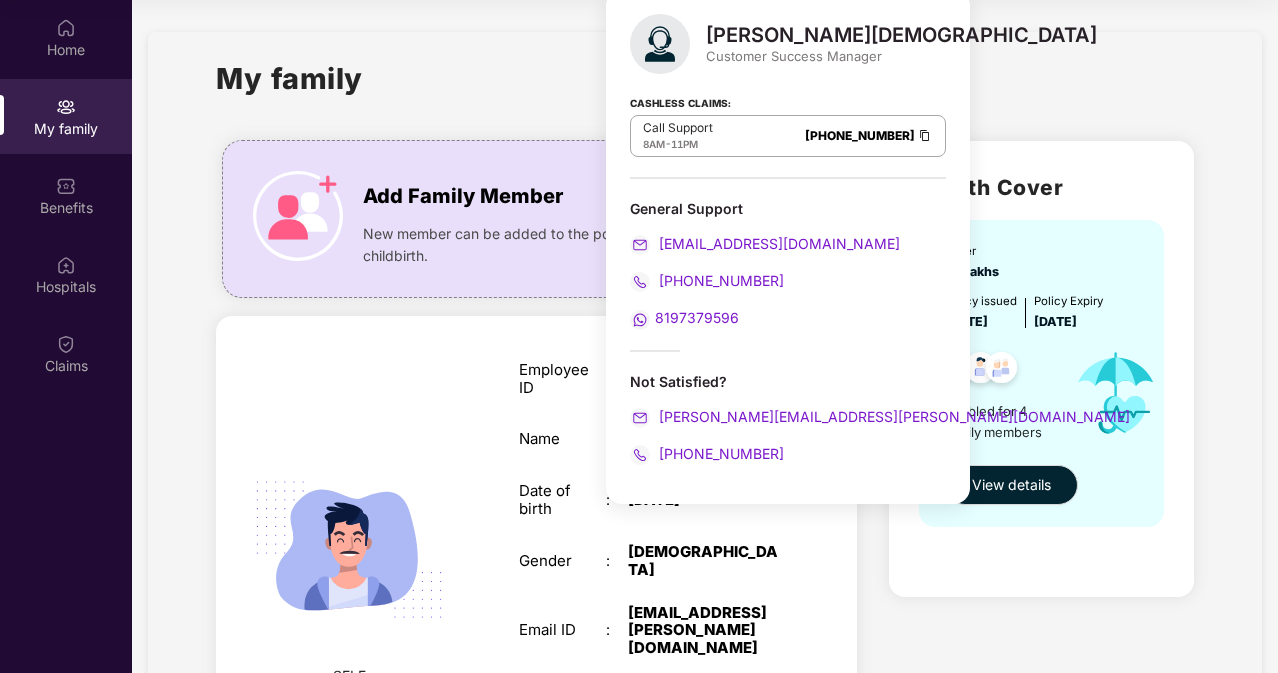 click on "SELF Employee ID : MM0910 Name : Rathva Vikas Gordhan Date of birth : 15 Jan 2001 Gender : MALE Email ID : vikas.rathva@maventic.com Mobile number : +919016831464 Benefits : GMC" at bounding box center (536, 571) 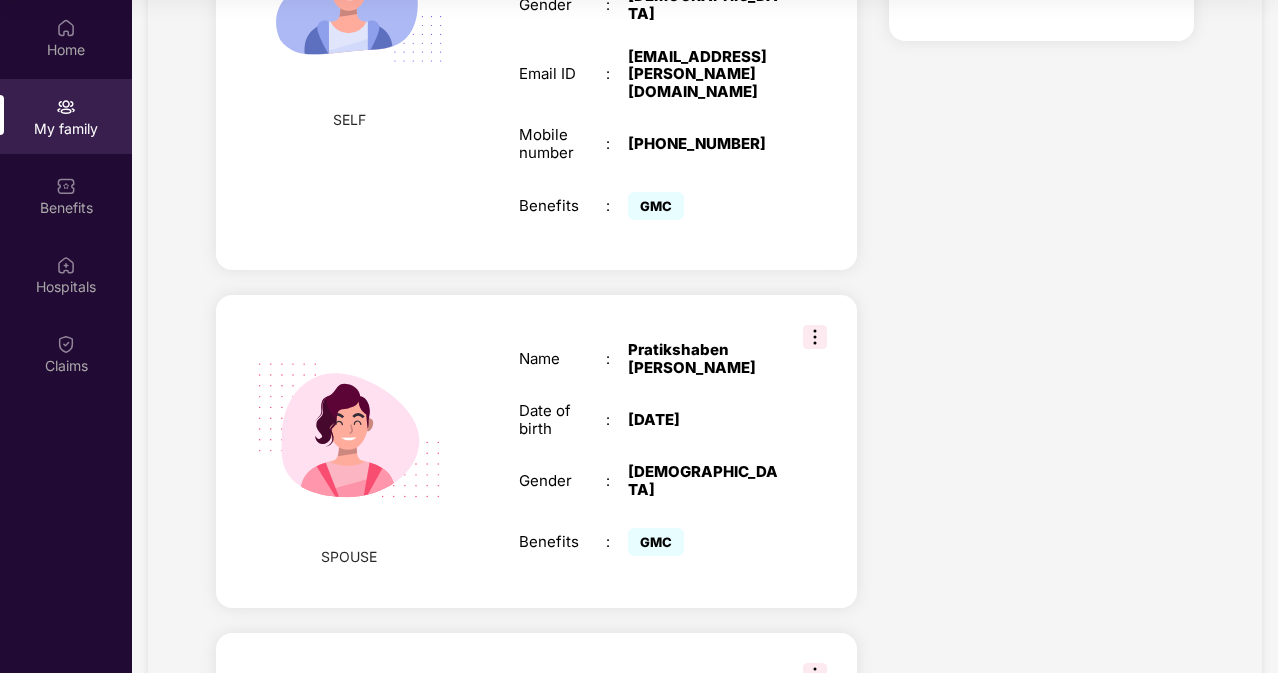 scroll, scrollTop: 600, scrollLeft: 0, axis: vertical 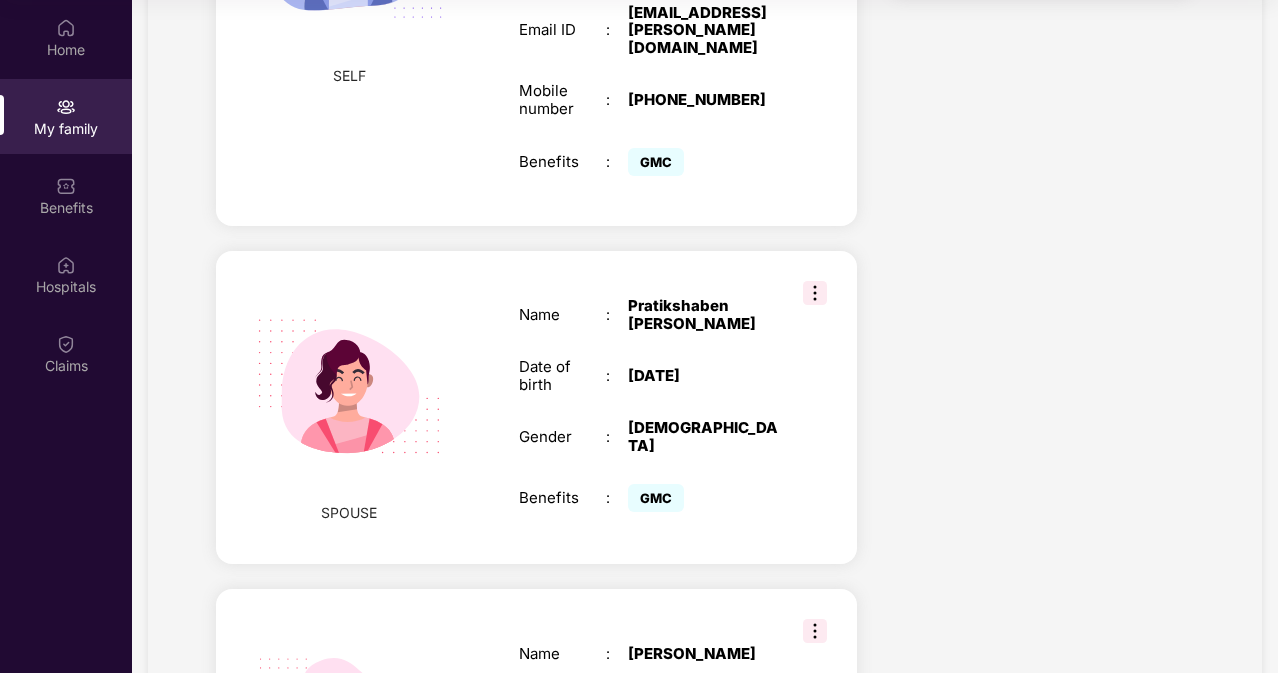 click at bounding box center [815, 293] 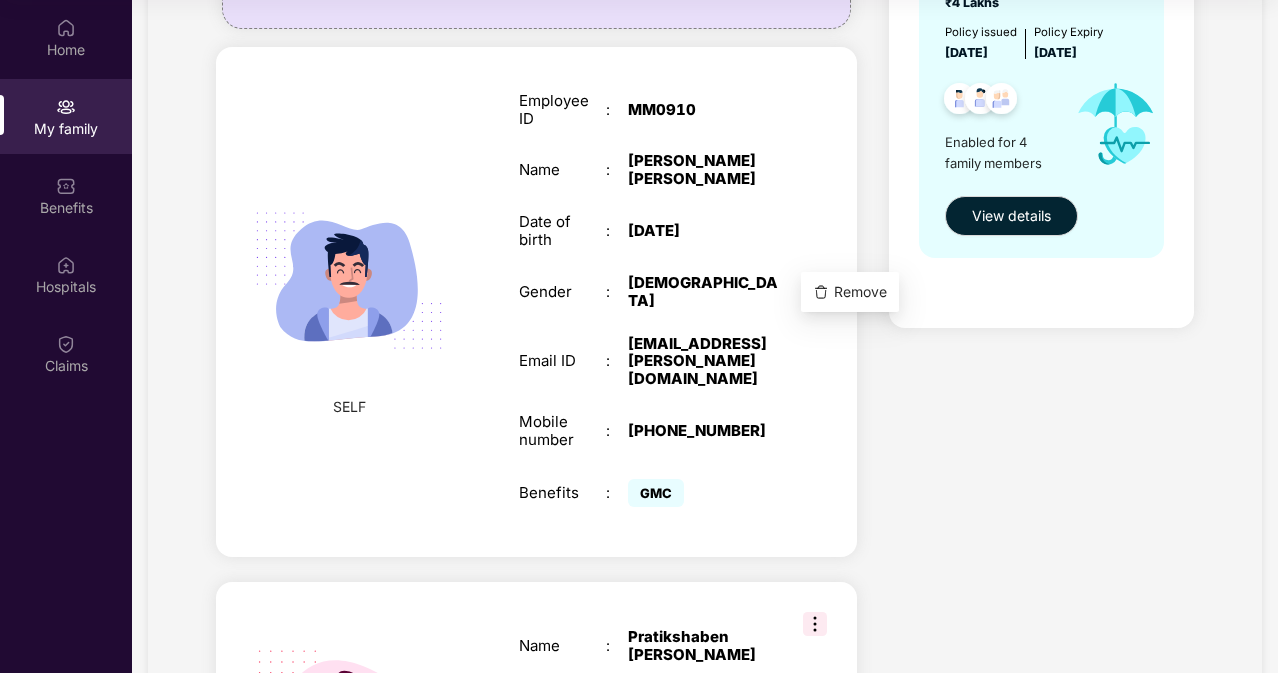 scroll, scrollTop: 0, scrollLeft: 0, axis: both 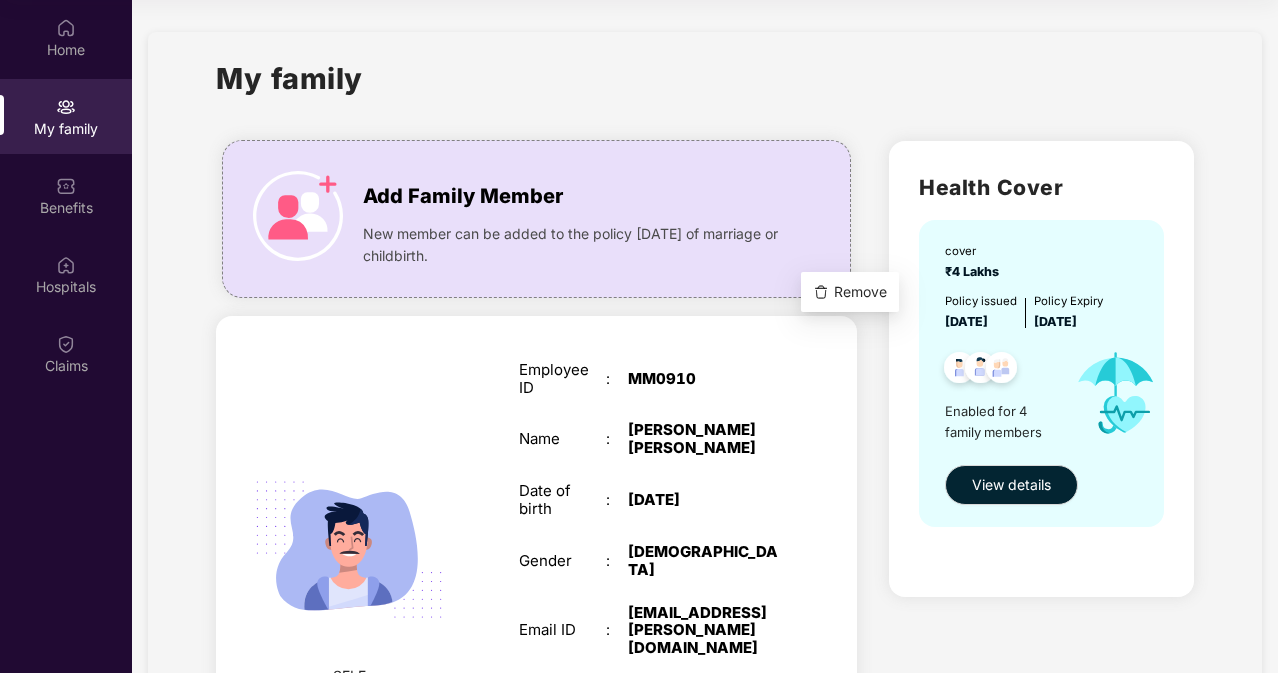 click on "My family" at bounding box center (704, 90) 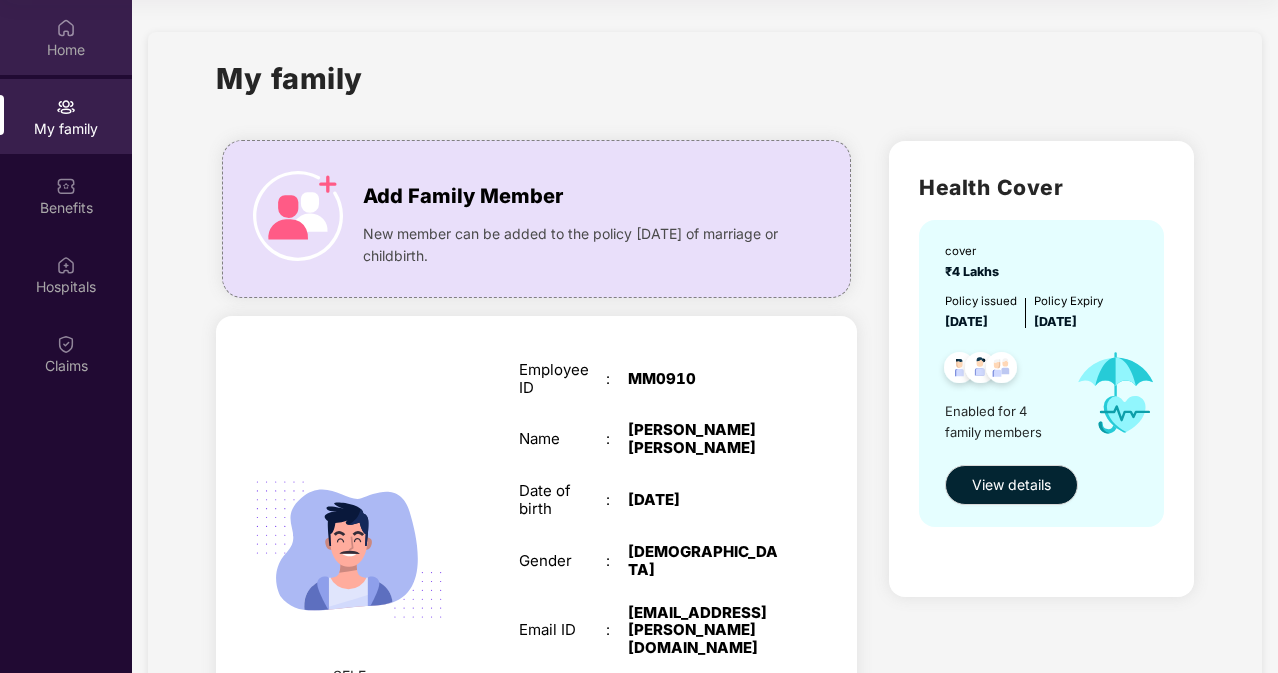 click on "Home" at bounding box center (66, 50) 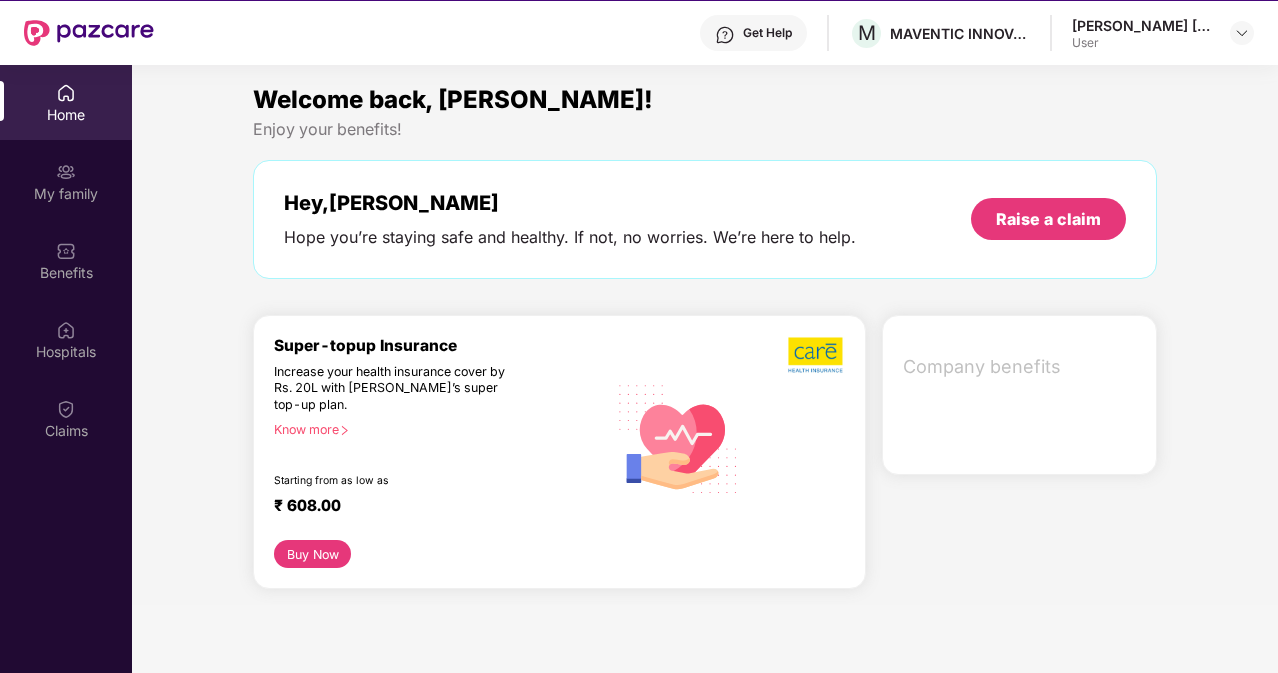 scroll, scrollTop: 0, scrollLeft: 0, axis: both 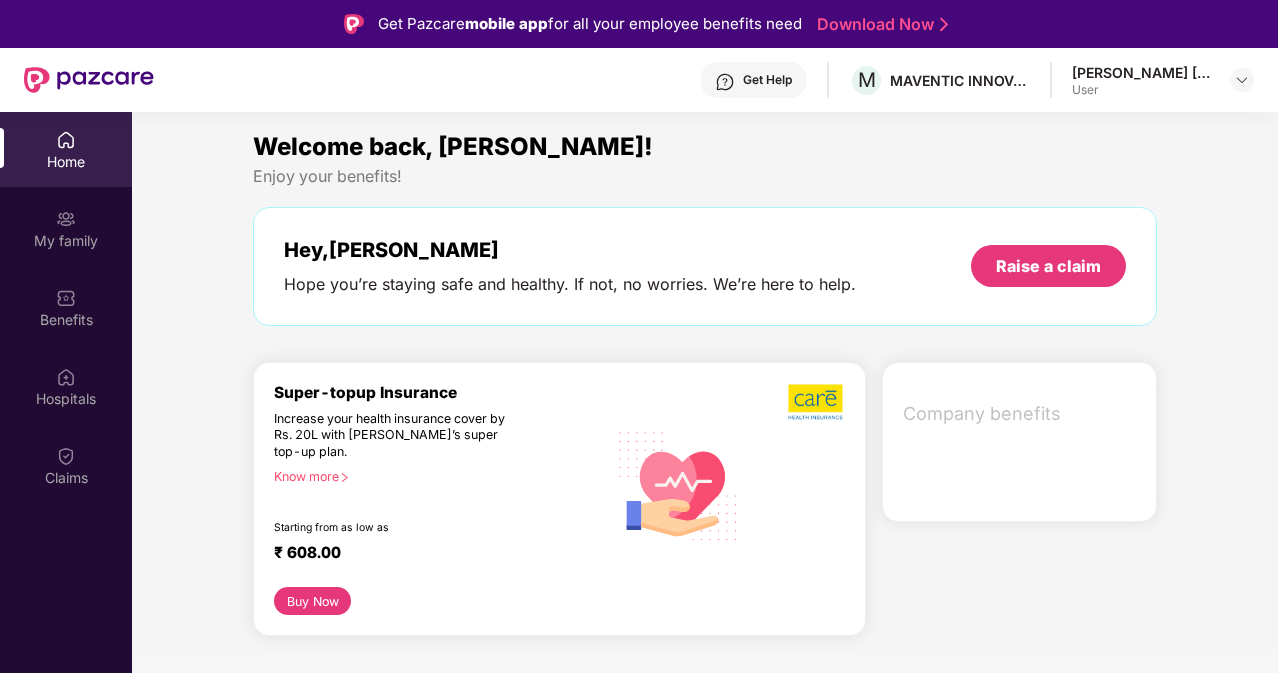 click on "Get Help" at bounding box center [753, 80] 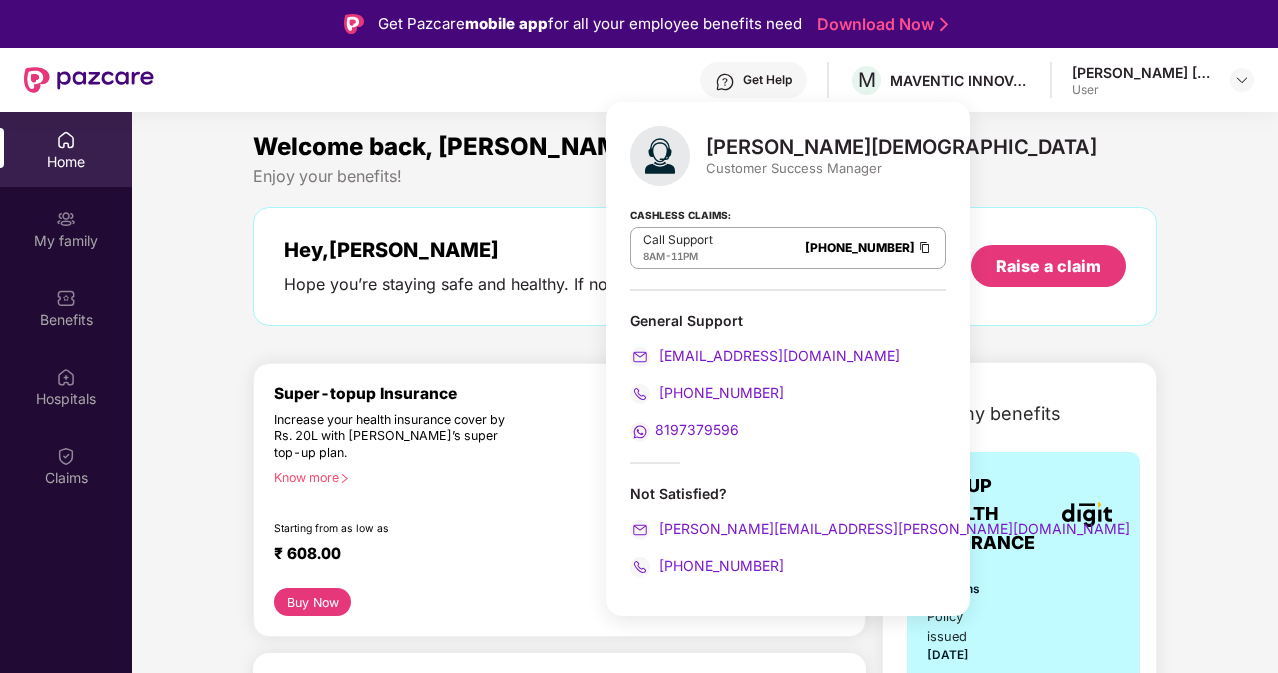 click on "Welcome back, Rathva! Enjoy your benefits! Hey,  Rathva Hope you’re staying safe and healthy. If not, no worries. We’re here to help. Raise a claim Super-topup Insurance Increase your health insurance cover by Rs. 20L with PazCare’s super top-up plan. Know more  Starting from as low as ₹ 608.00 Buy Now Upto 45% off  on Fitpass pro annual membership plan Unlimited access to 8,100 gyms and fitness studios across India Free Noise smartwatch  worth ₹5,999 to track your fitness progress Personalized diet plans from expert nutritionists             Frequently Asked Questions!        Buy Now Upto 30% off  on Cult Elite annual membership across India Unlimited access to all group classes at cult centers & ELITE/PRO GYMS in your city. 10% discount on Cult Store.  Registered mobile number should not have active memberships. Buy Now Doctor Consultation for your family Audio/Video consultation across multiple specialities Cover entire family (upto 5 members) Contact experts 24 X 7 Start Consultation Book Now" at bounding box center (705, 2566) 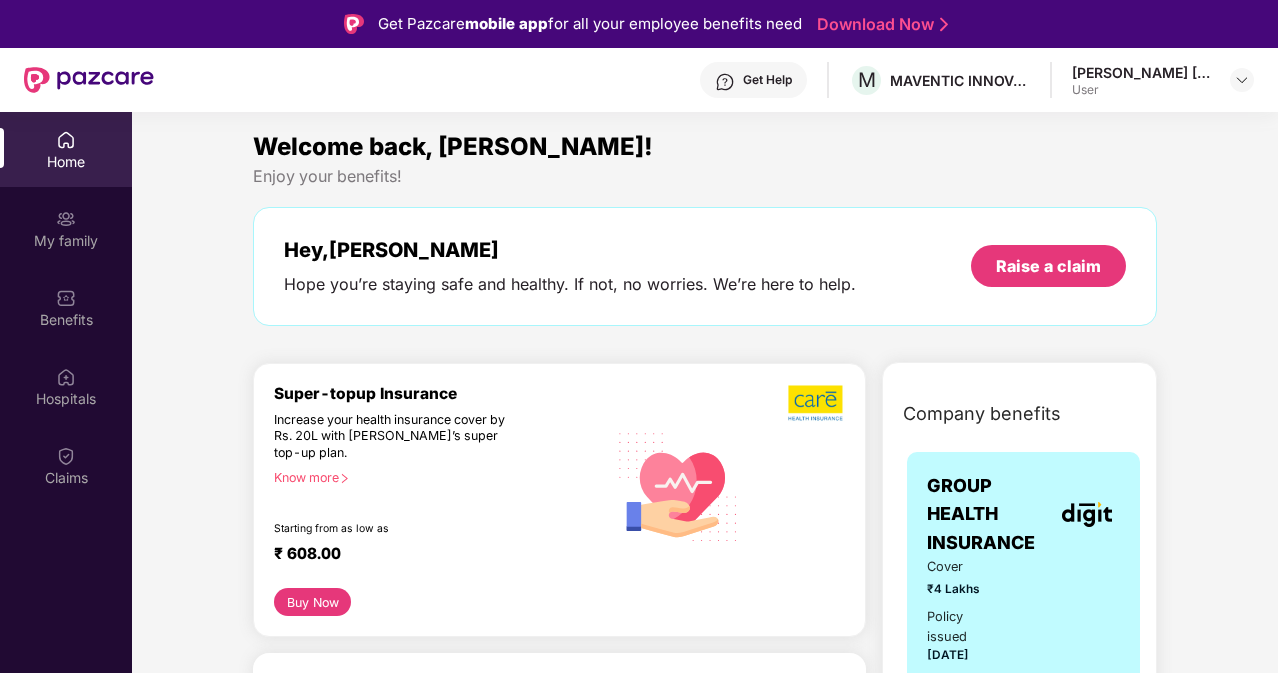 click on "User" at bounding box center (1142, 90) 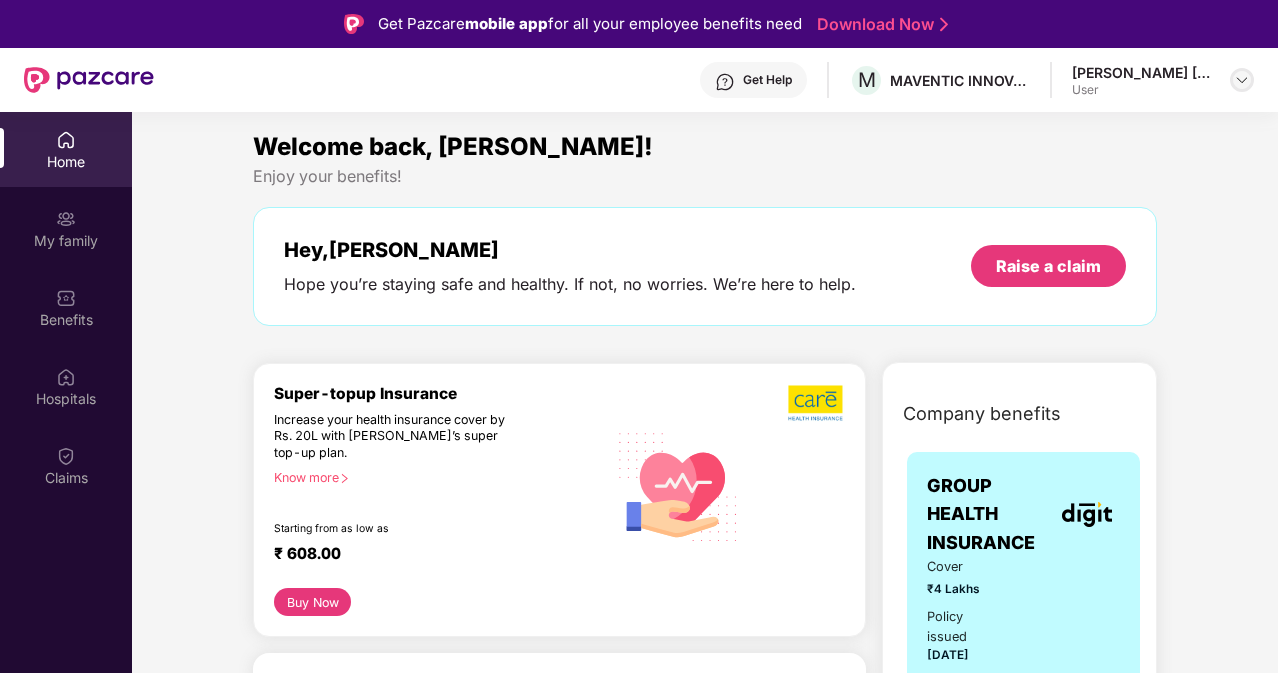click at bounding box center [1242, 80] 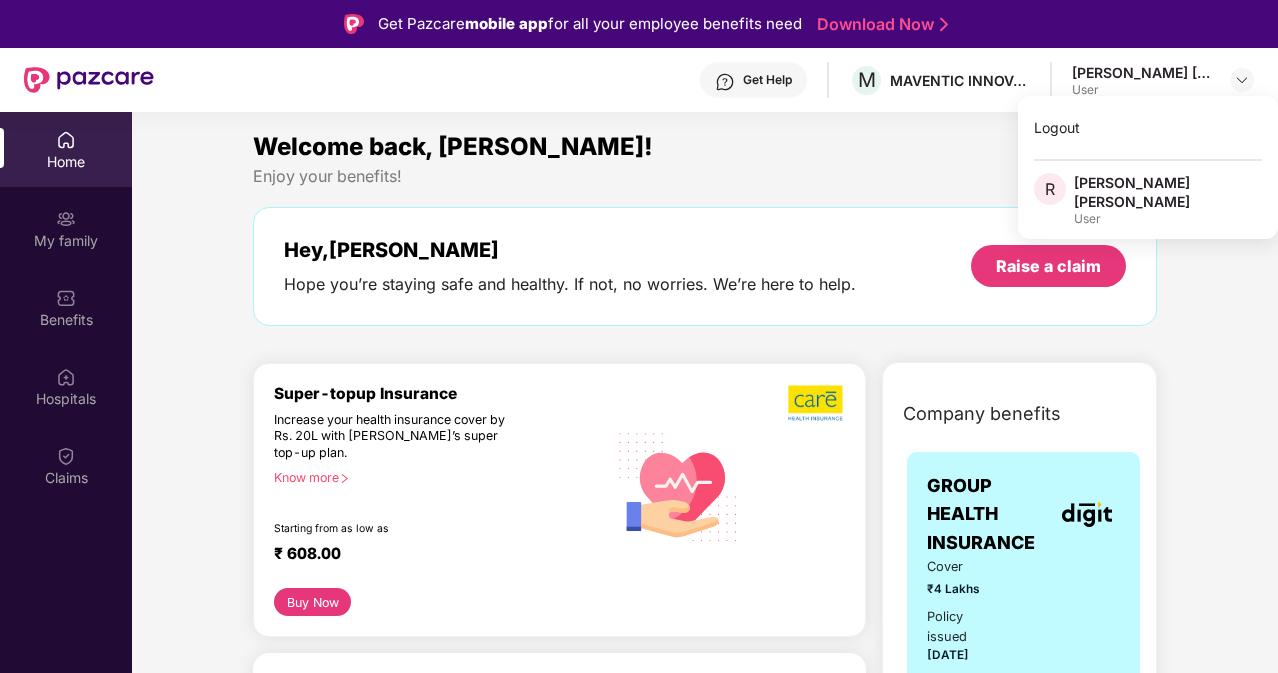 click on "[PERSON_NAME] [PERSON_NAME]" at bounding box center [1168, 192] 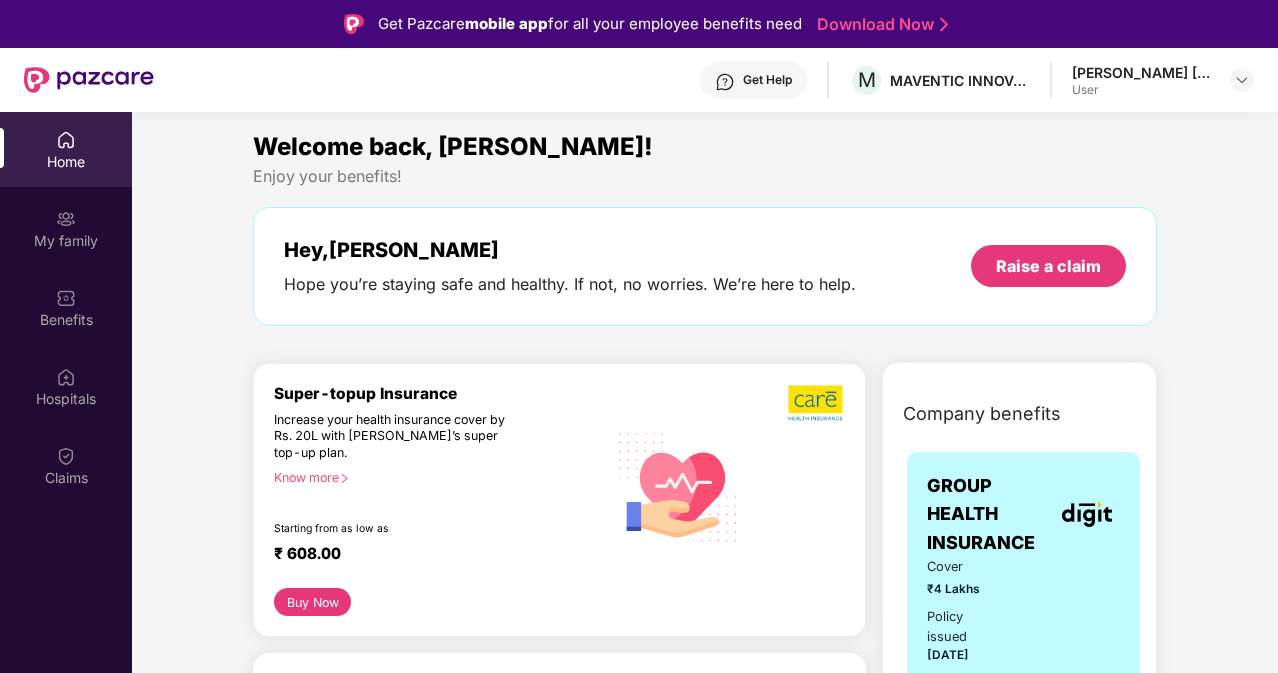 click on "User" at bounding box center (1142, 90) 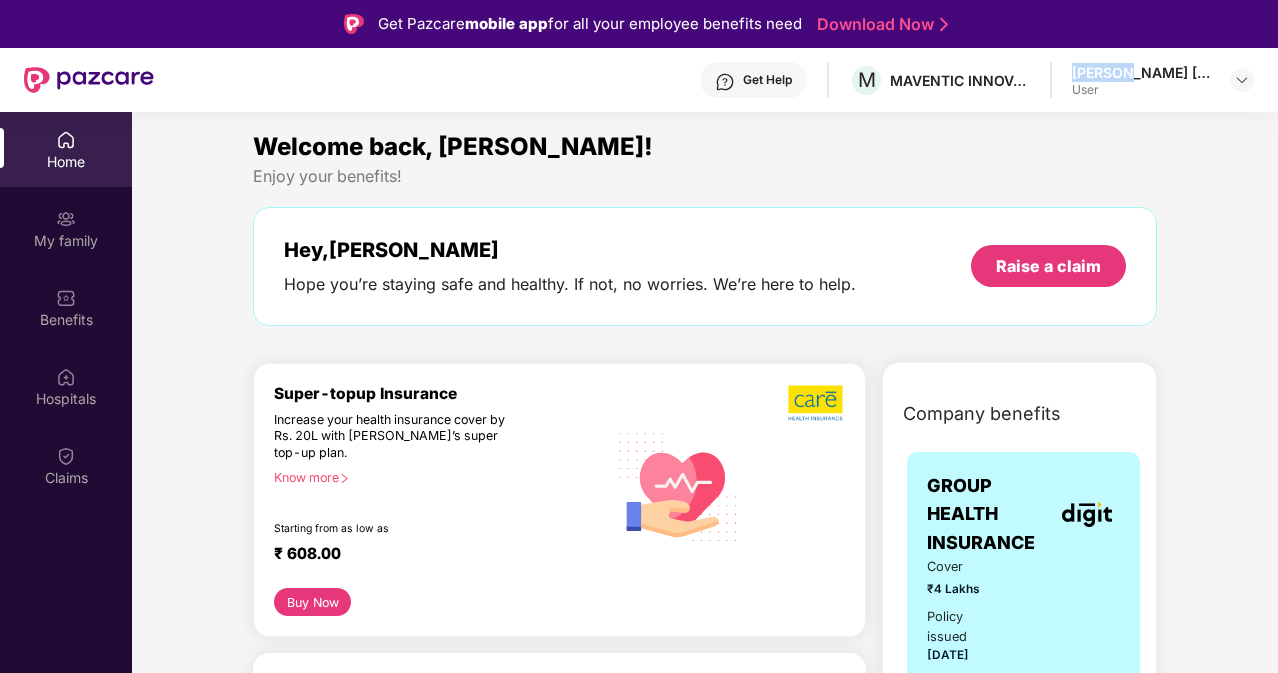 click on "[PERSON_NAME] [PERSON_NAME]" at bounding box center [1142, 72] 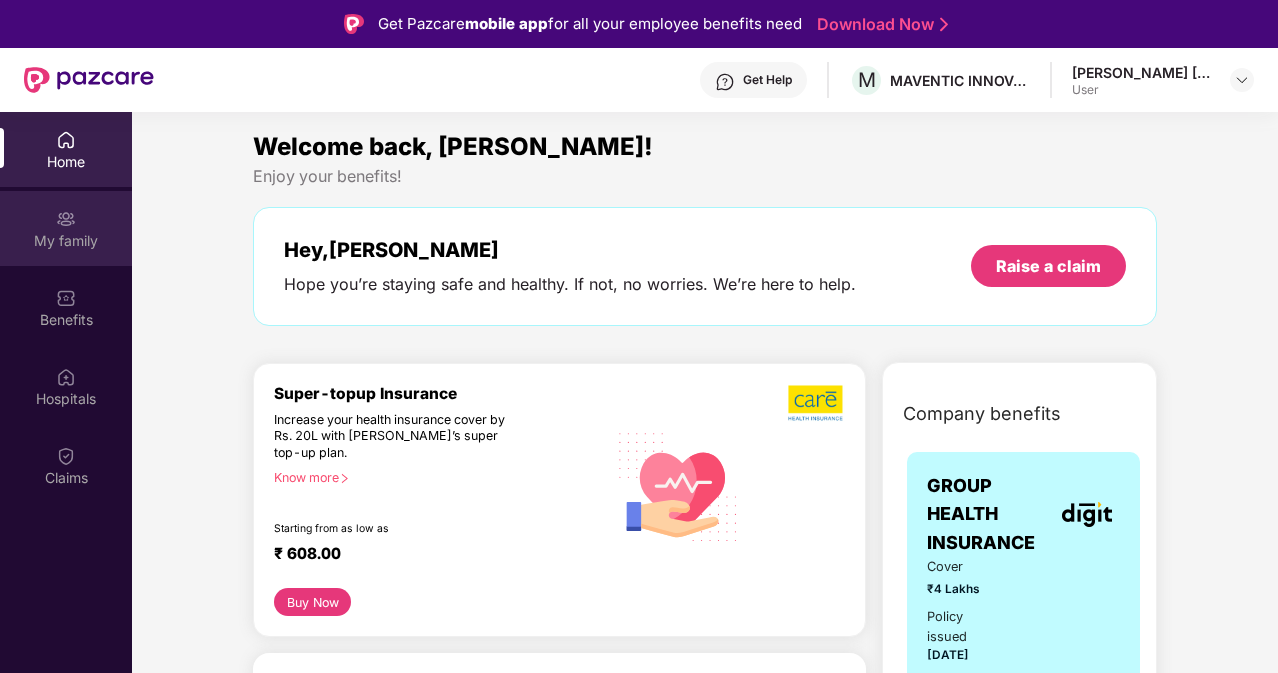 click on "My family" at bounding box center (66, 241) 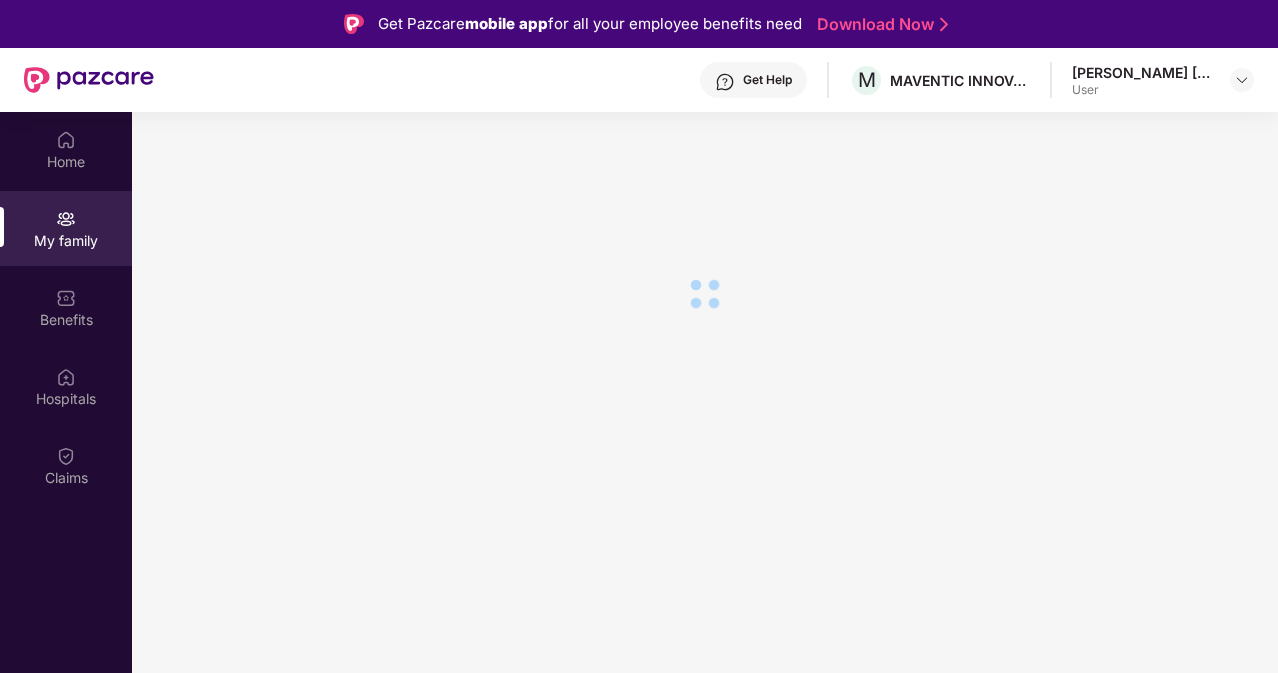 click at bounding box center [705, 448] 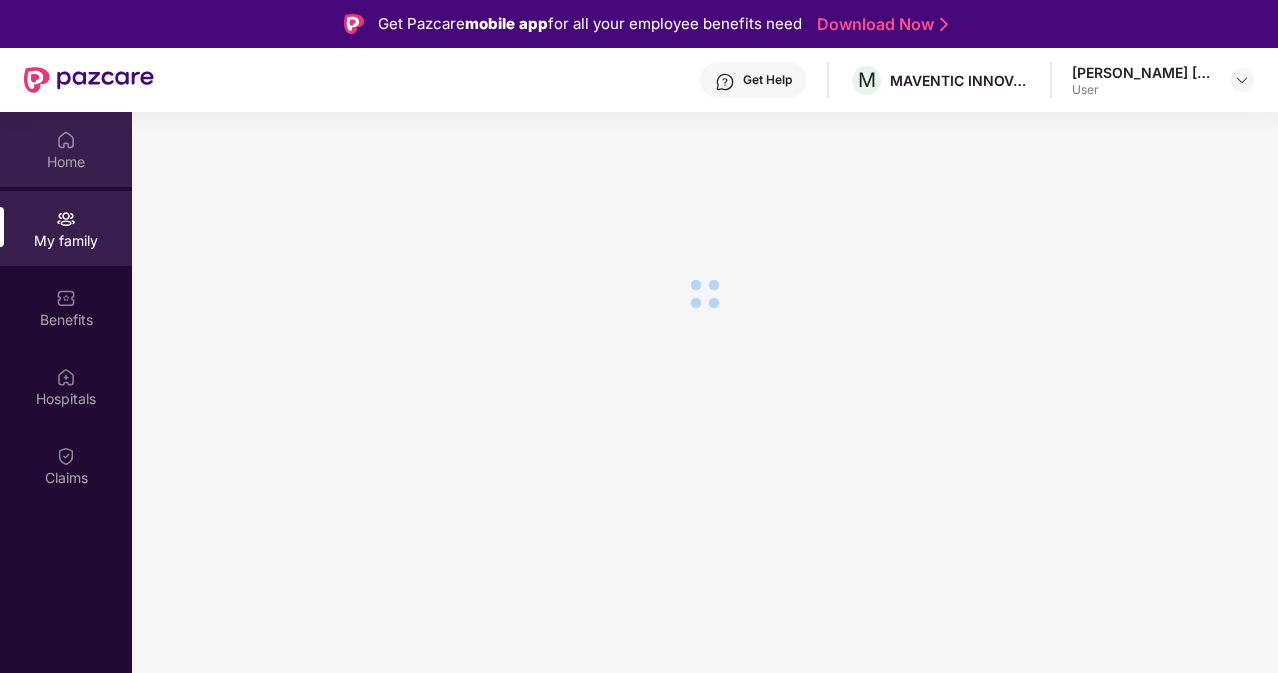 click on "Home" at bounding box center (66, 149) 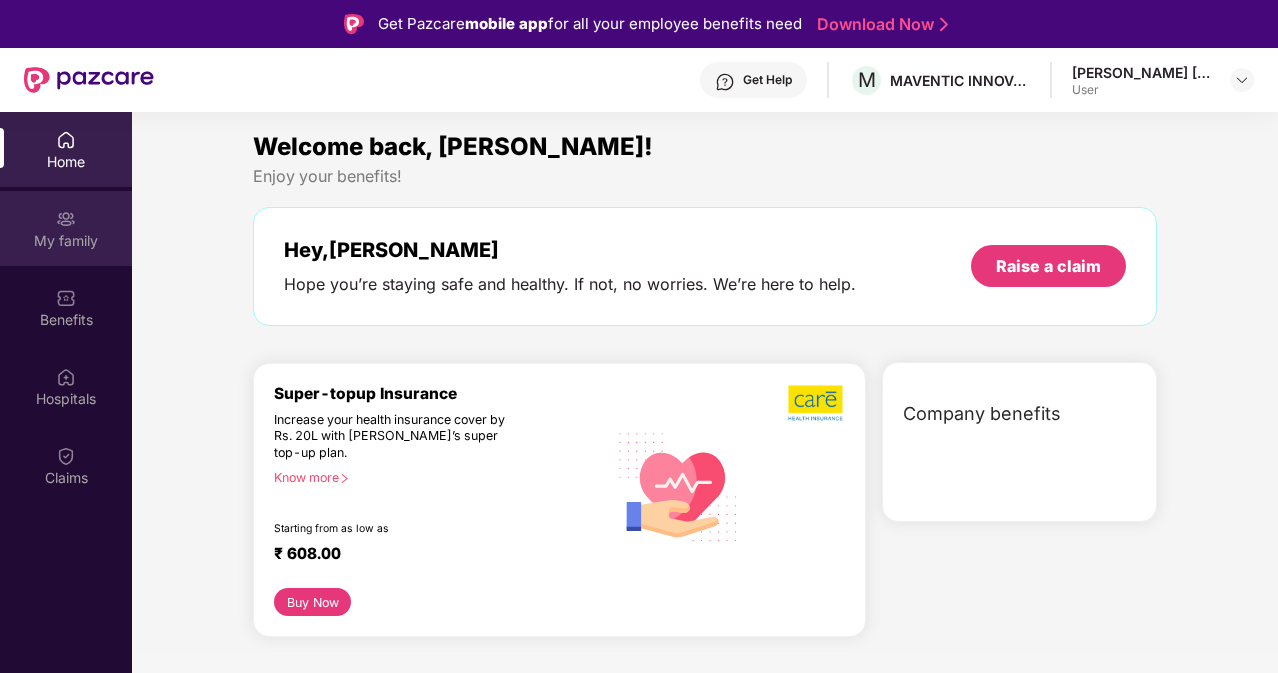 click on "My family" at bounding box center (66, 228) 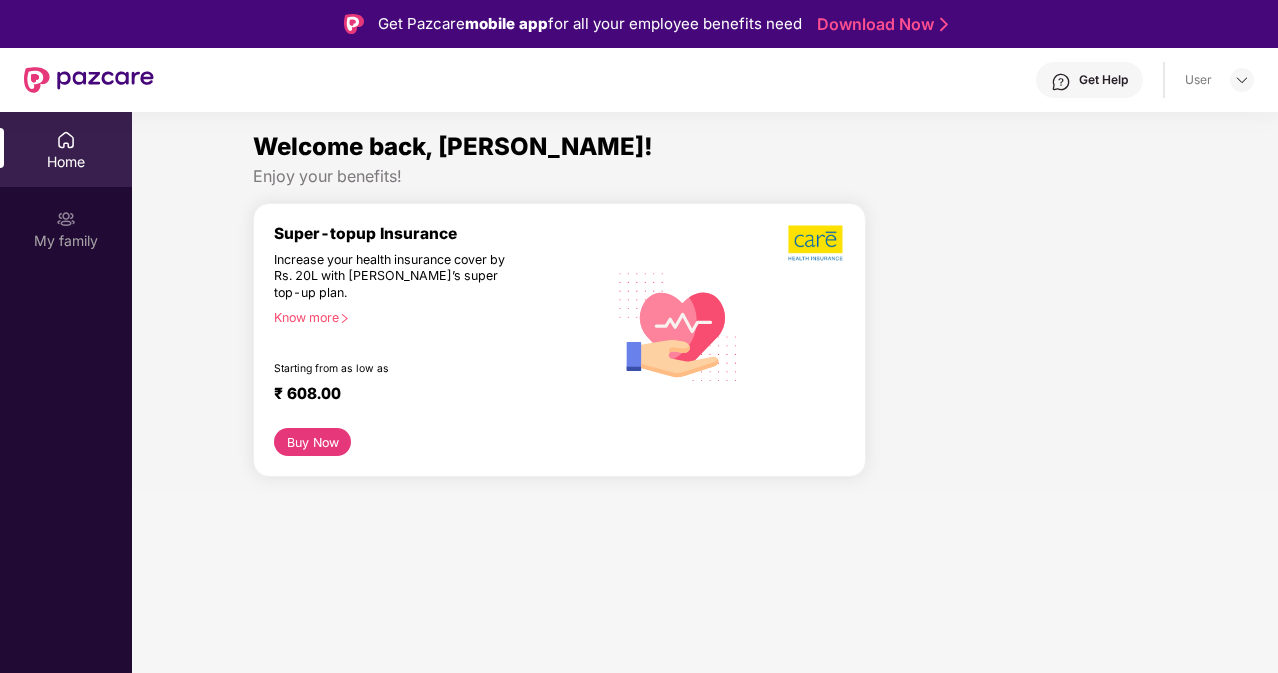 scroll, scrollTop: 0, scrollLeft: 0, axis: both 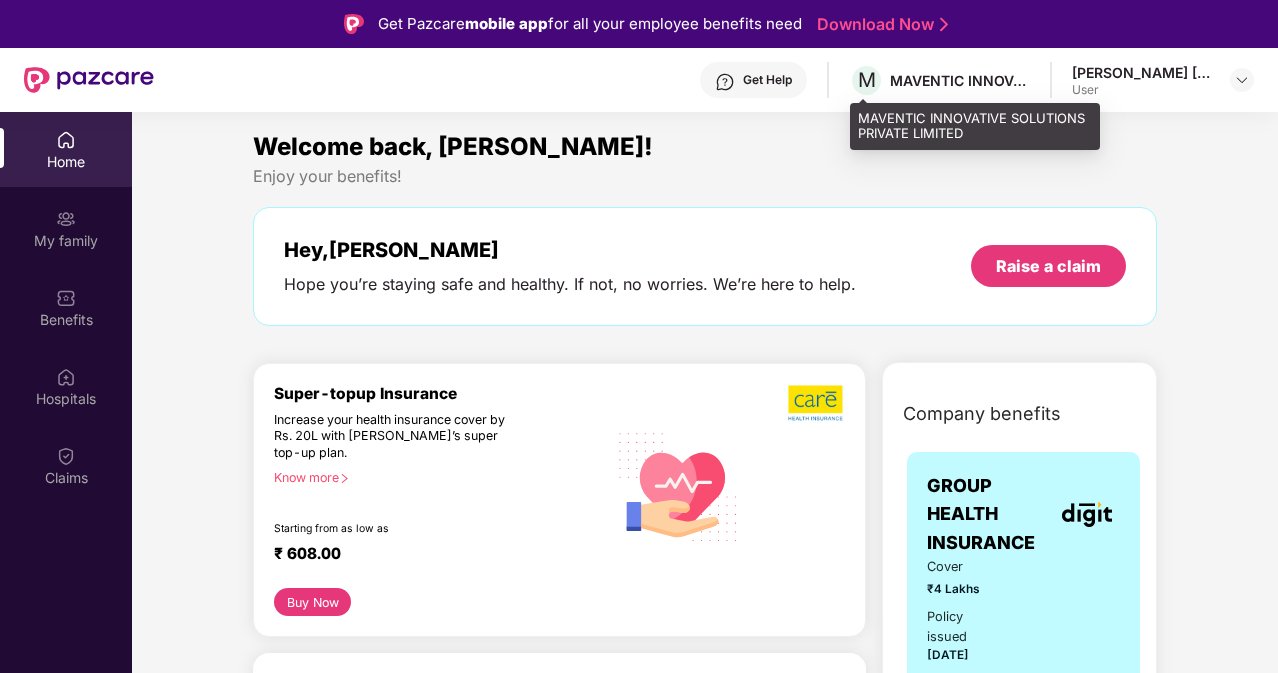 click on "MAVENTIC INNOVATIVE SOLUTIONS PRIVATE LIMITED" at bounding box center [960, 80] 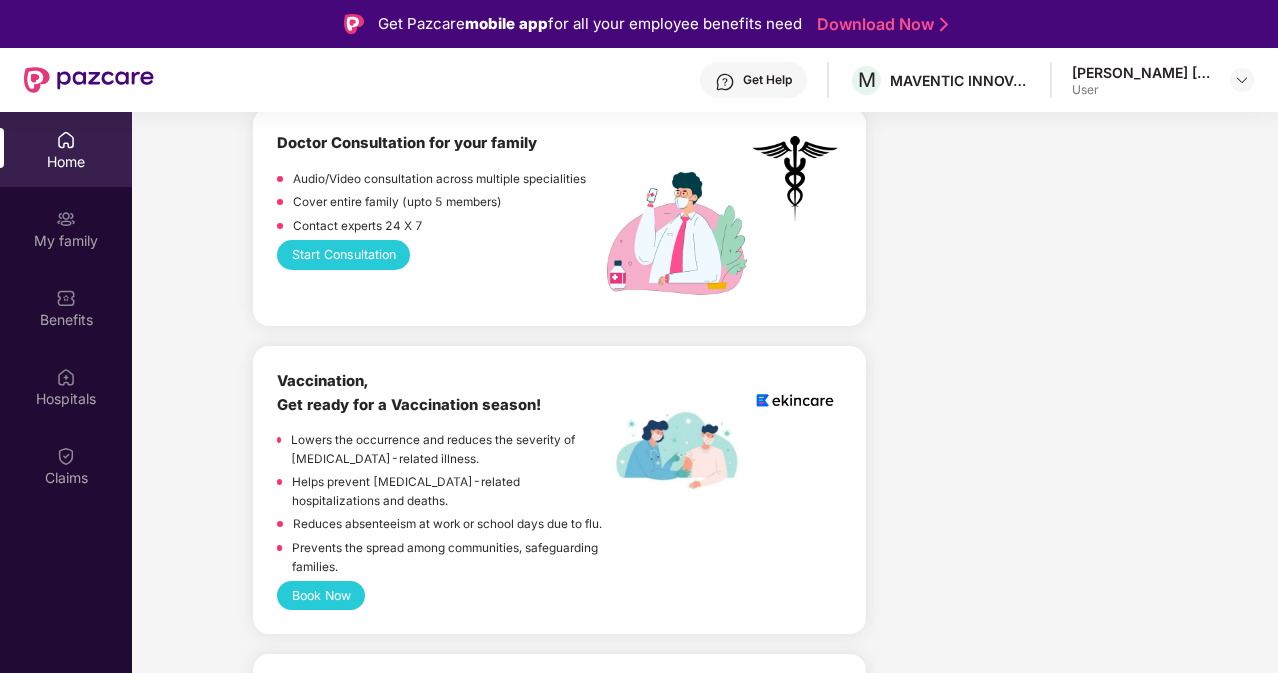 scroll, scrollTop: 1600, scrollLeft: 0, axis: vertical 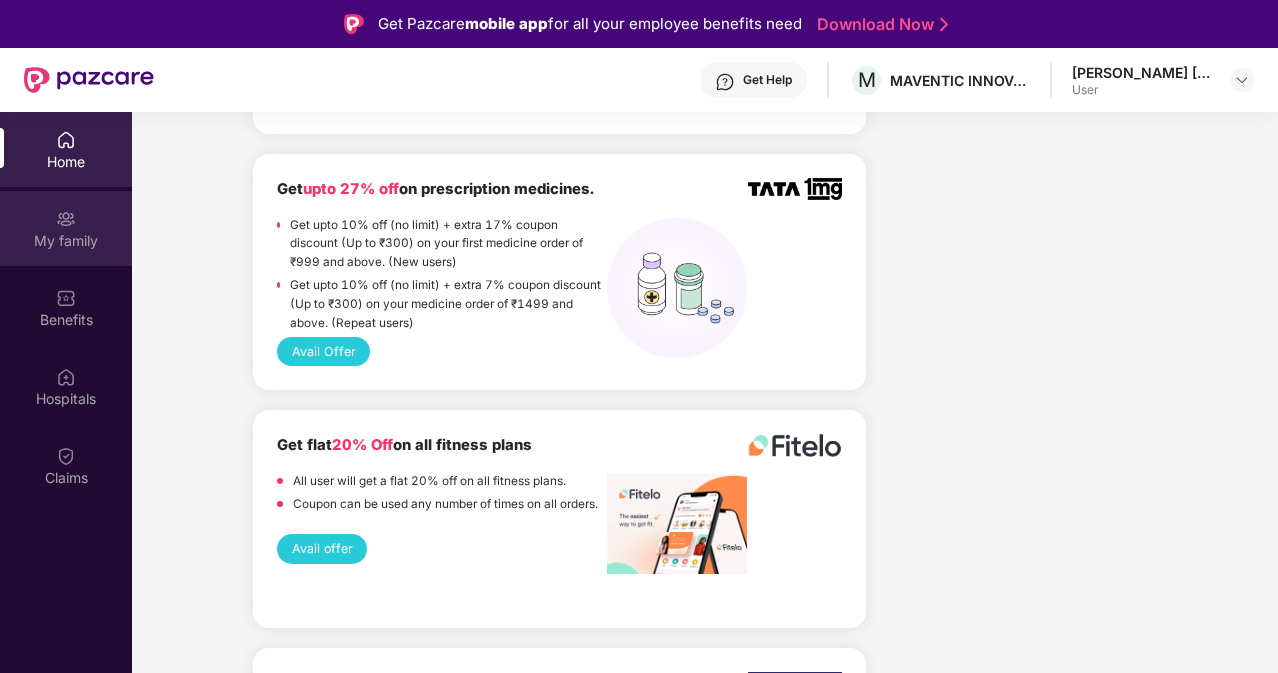 click on "My family" at bounding box center [66, 241] 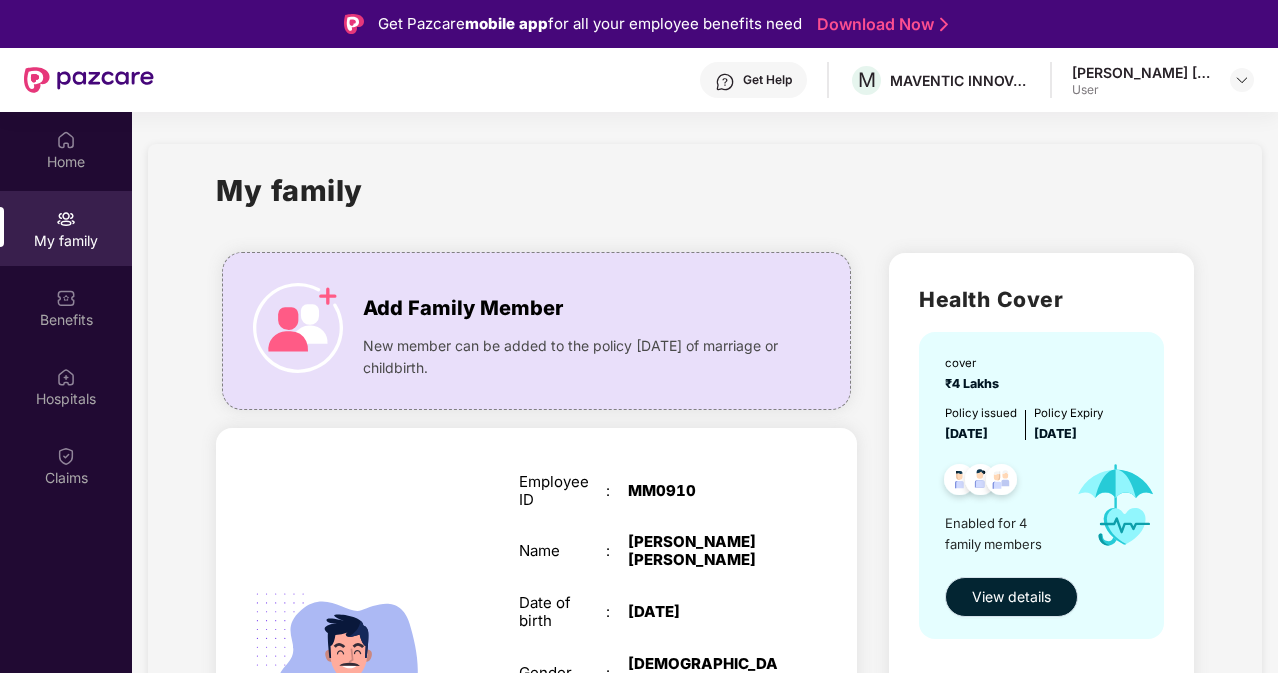 click on "View details" at bounding box center [1011, 597] 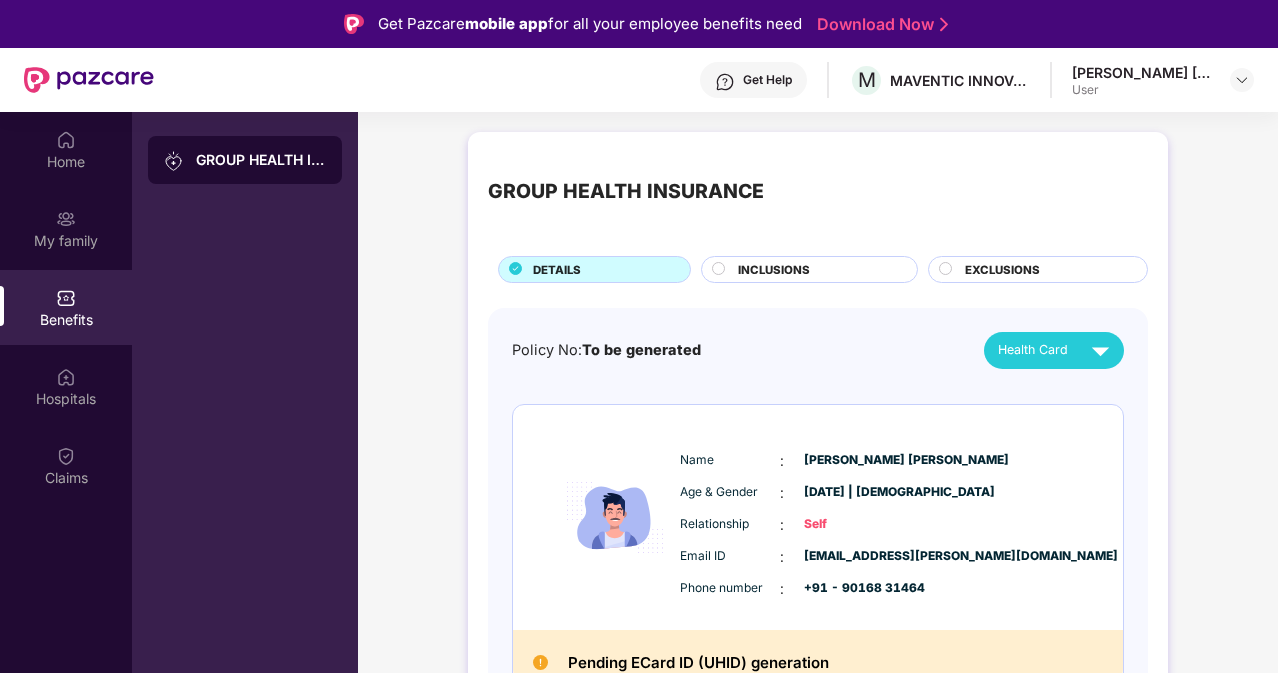 scroll, scrollTop: 0, scrollLeft: 0, axis: both 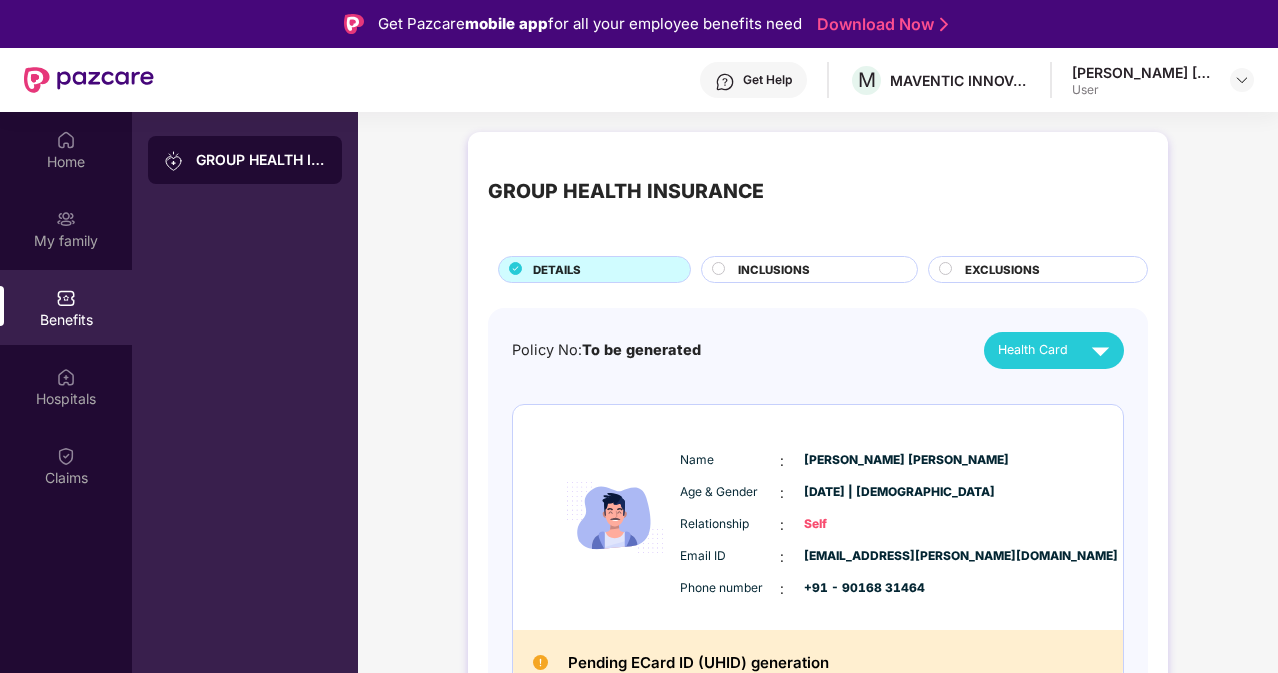 click on "User" at bounding box center (1142, 90) 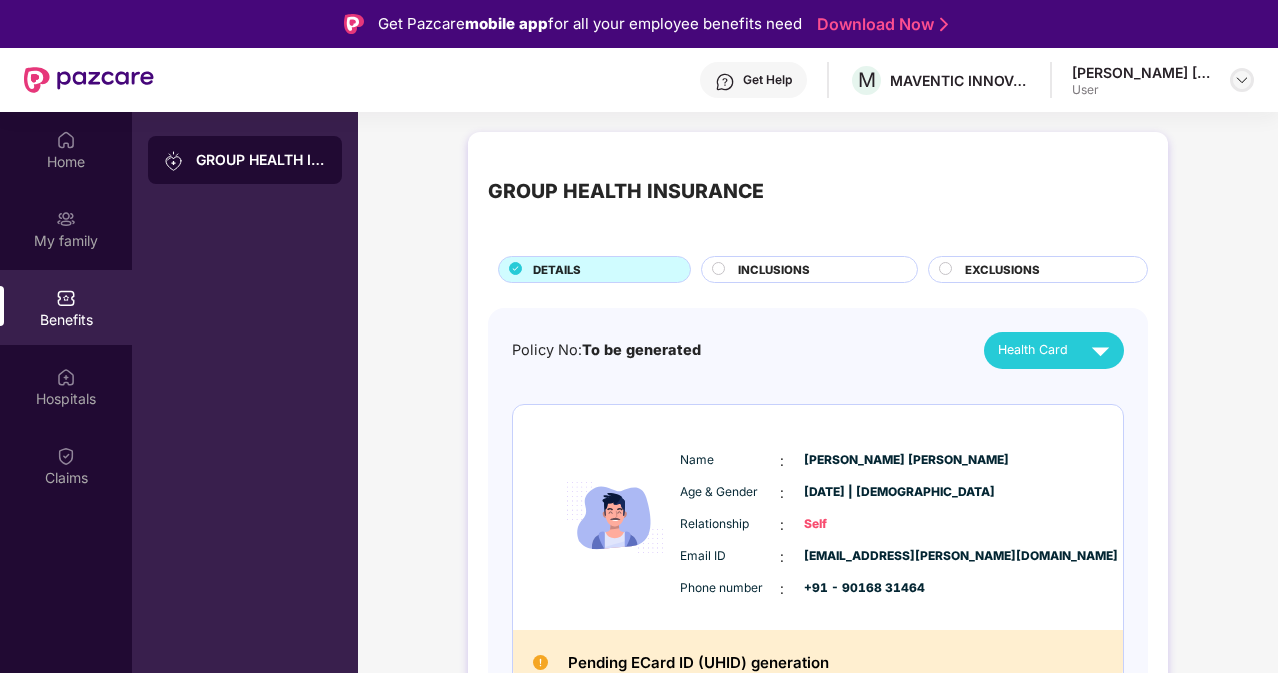 click at bounding box center (1242, 80) 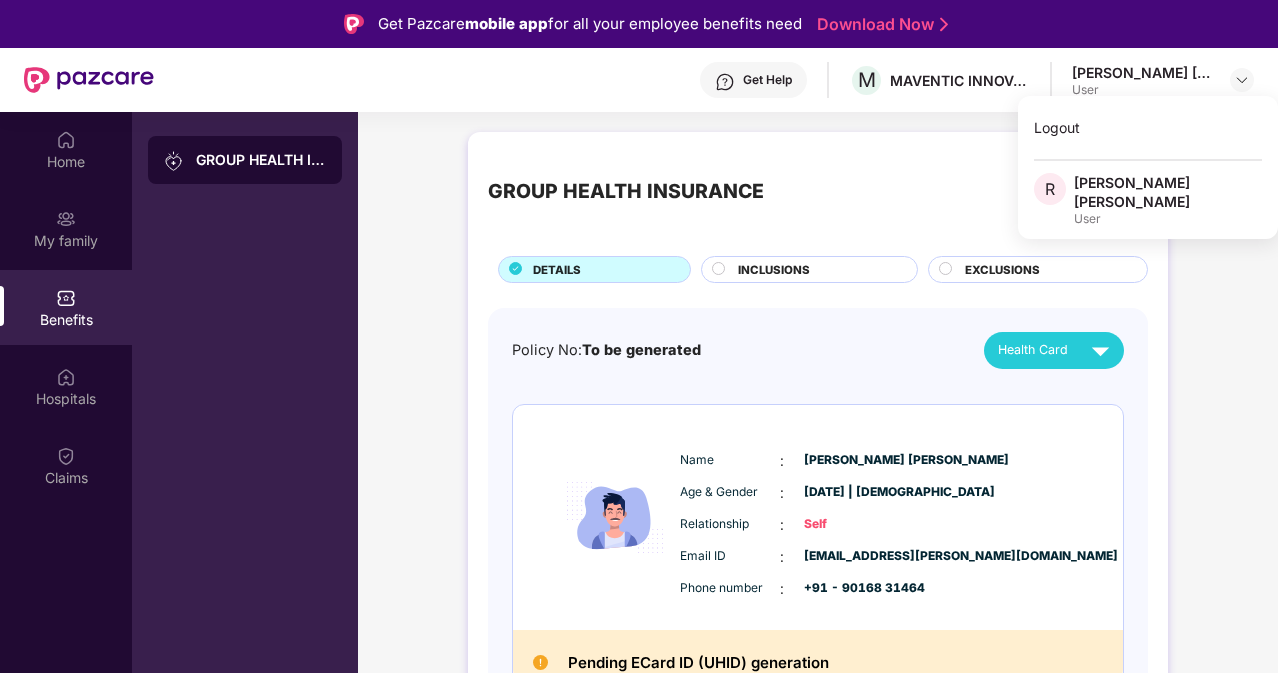 click on "User" at bounding box center (1168, 219) 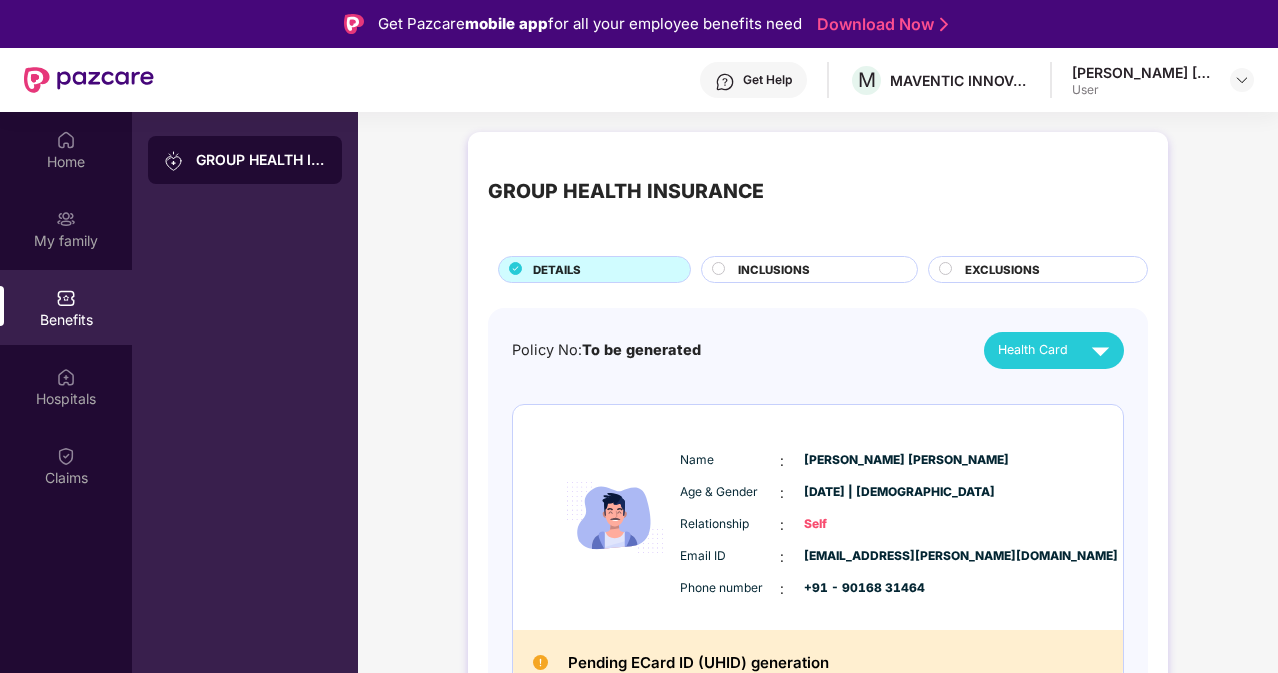 click on "GROUP HEALTH INSURANCE" at bounding box center (245, 160) 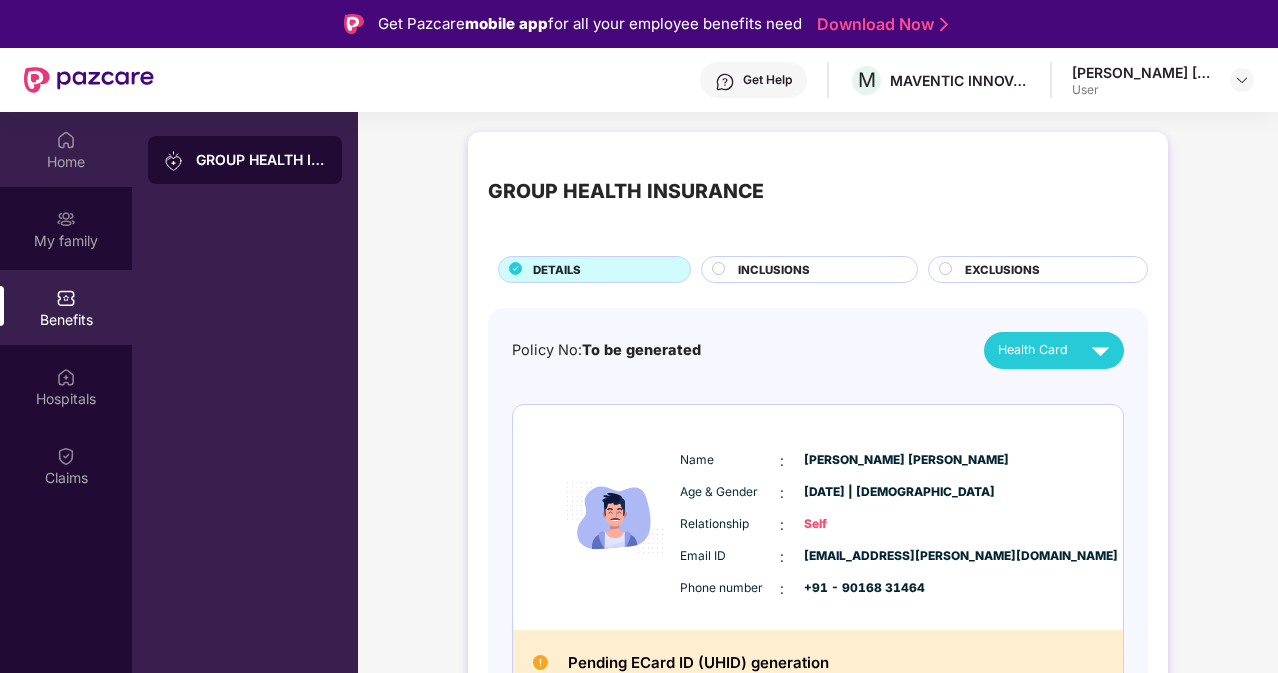 click on "Home" at bounding box center [66, 162] 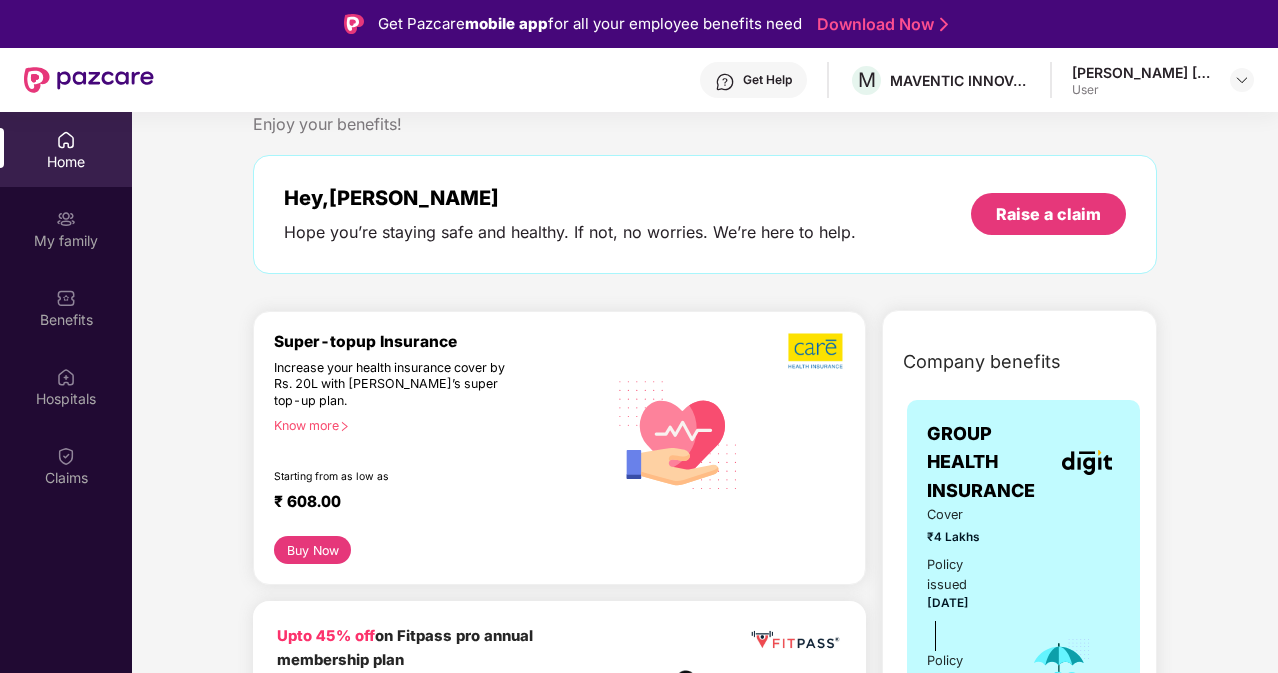 scroll, scrollTop: 0, scrollLeft: 0, axis: both 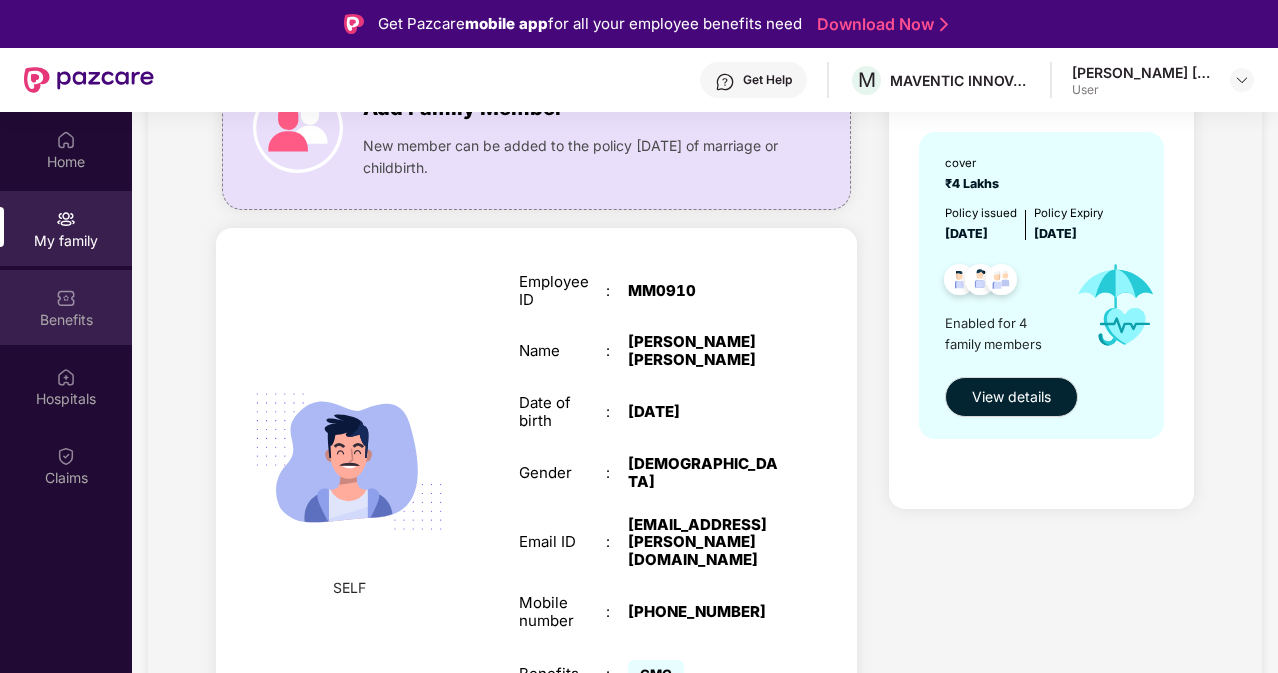 click on "Benefits" at bounding box center [66, 320] 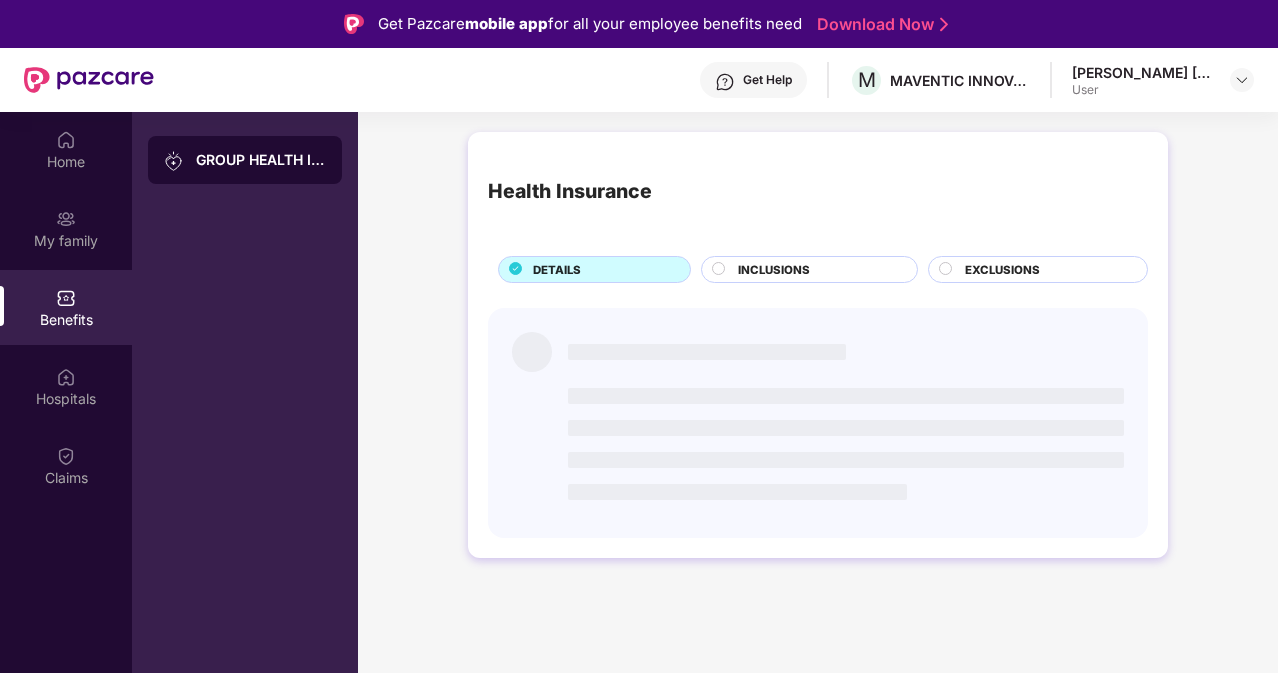 scroll, scrollTop: 0, scrollLeft: 0, axis: both 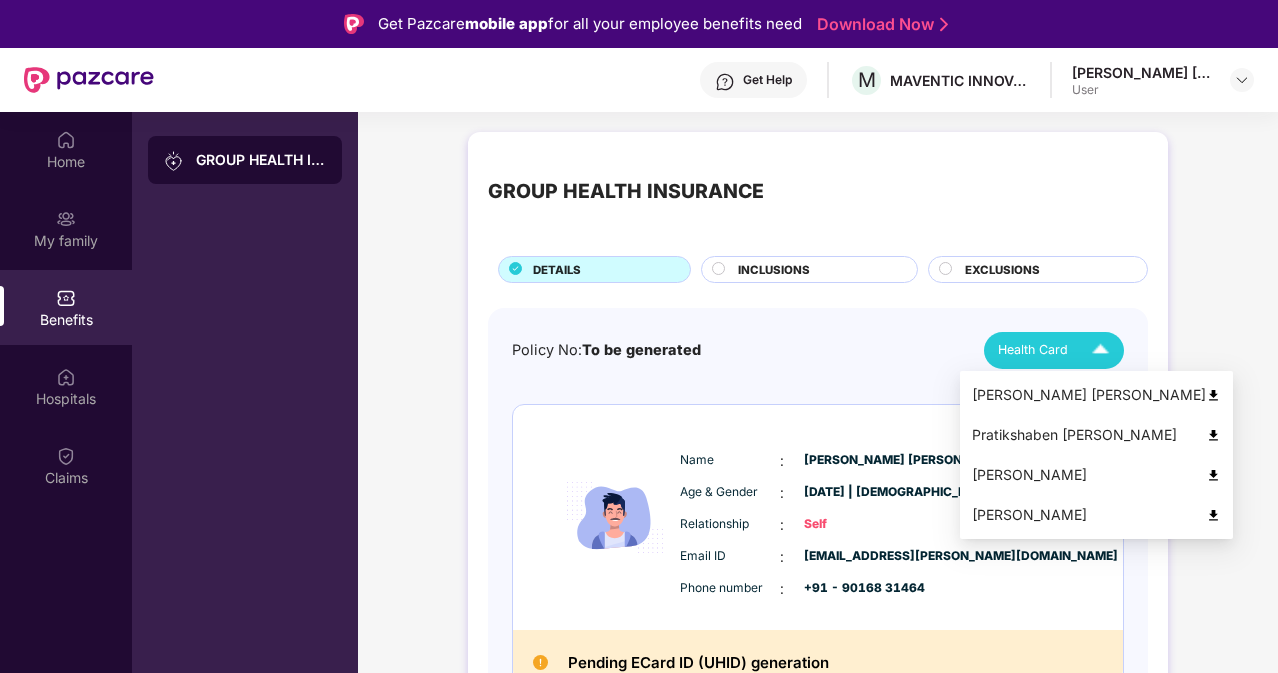 click at bounding box center (1213, 395) 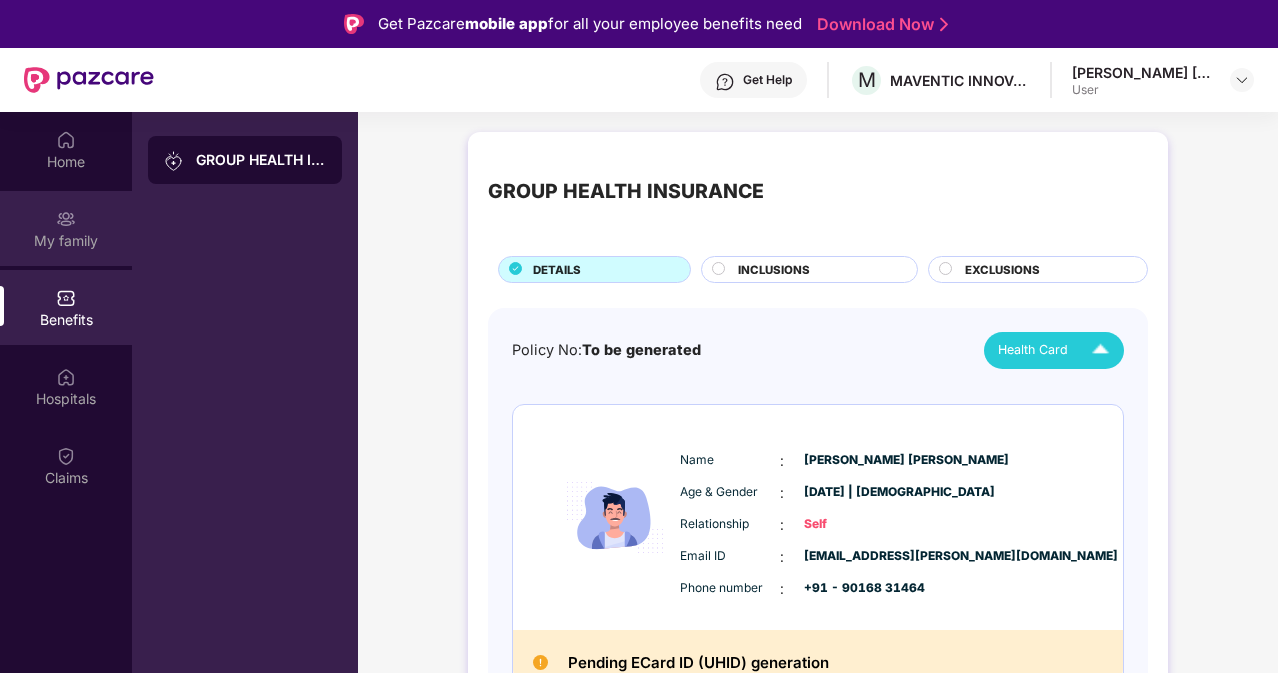 click at bounding box center (66, 219) 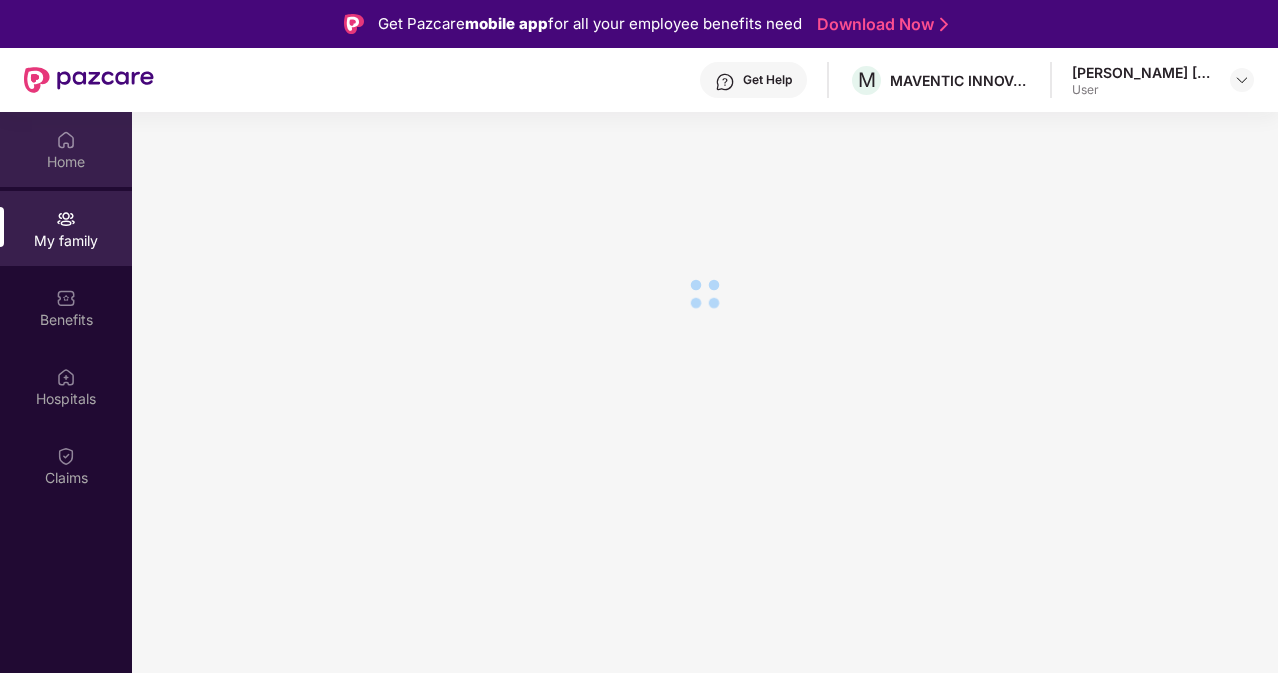 click on "Home" at bounding box center (66, 162) 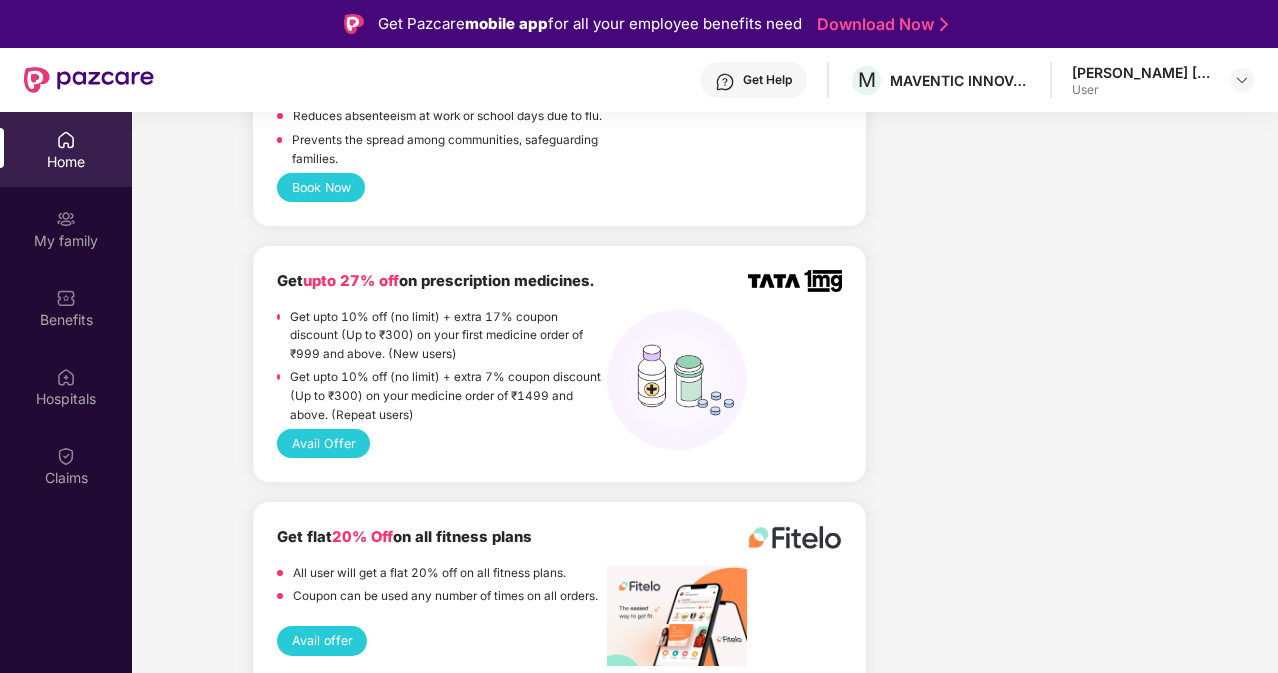 scroll, scrollTop: 1500, scrollLeft: 0, axis: vertical 